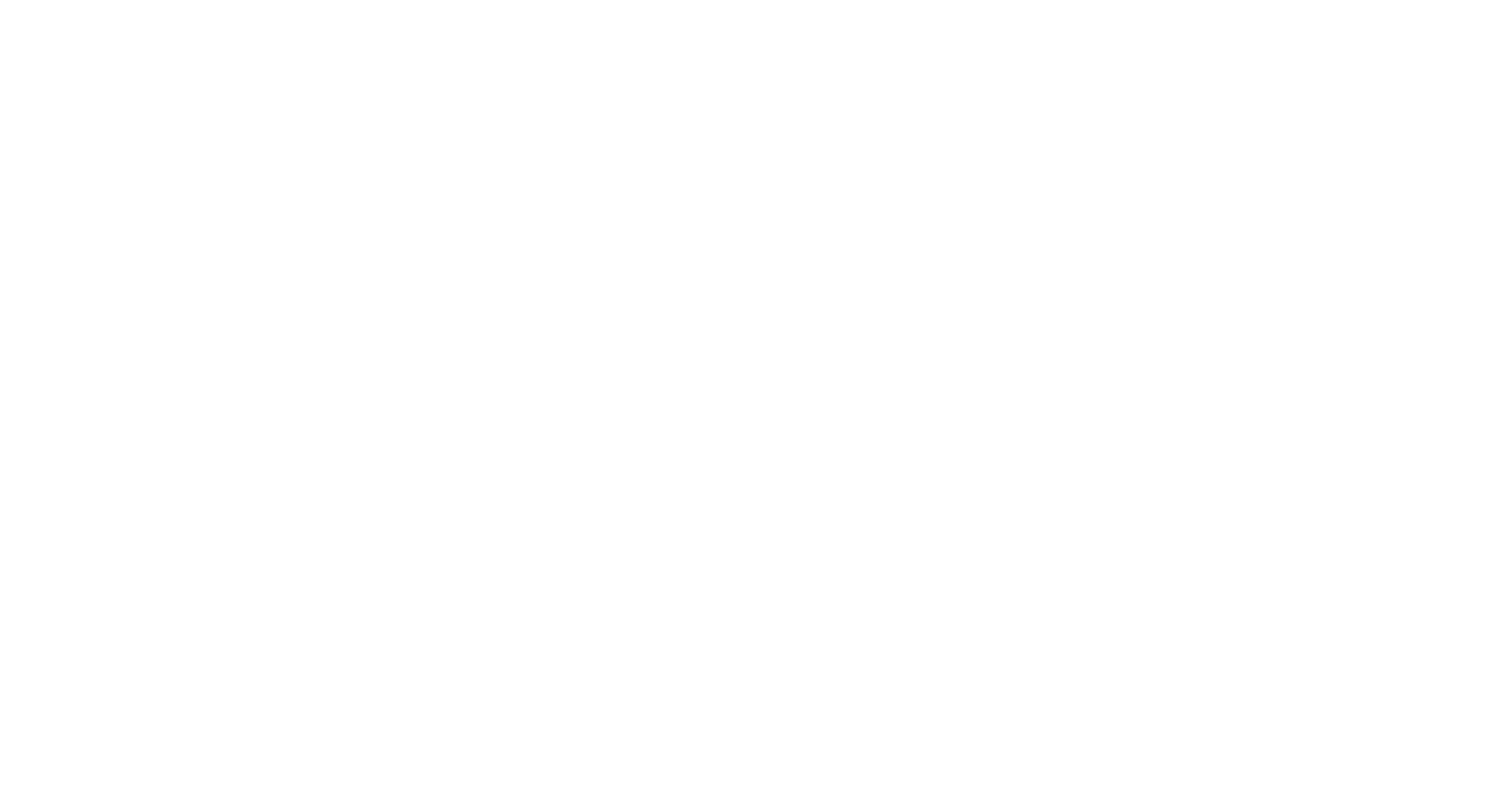 scroll, scrollTop: 0, scrollLeft: 0, axis: both 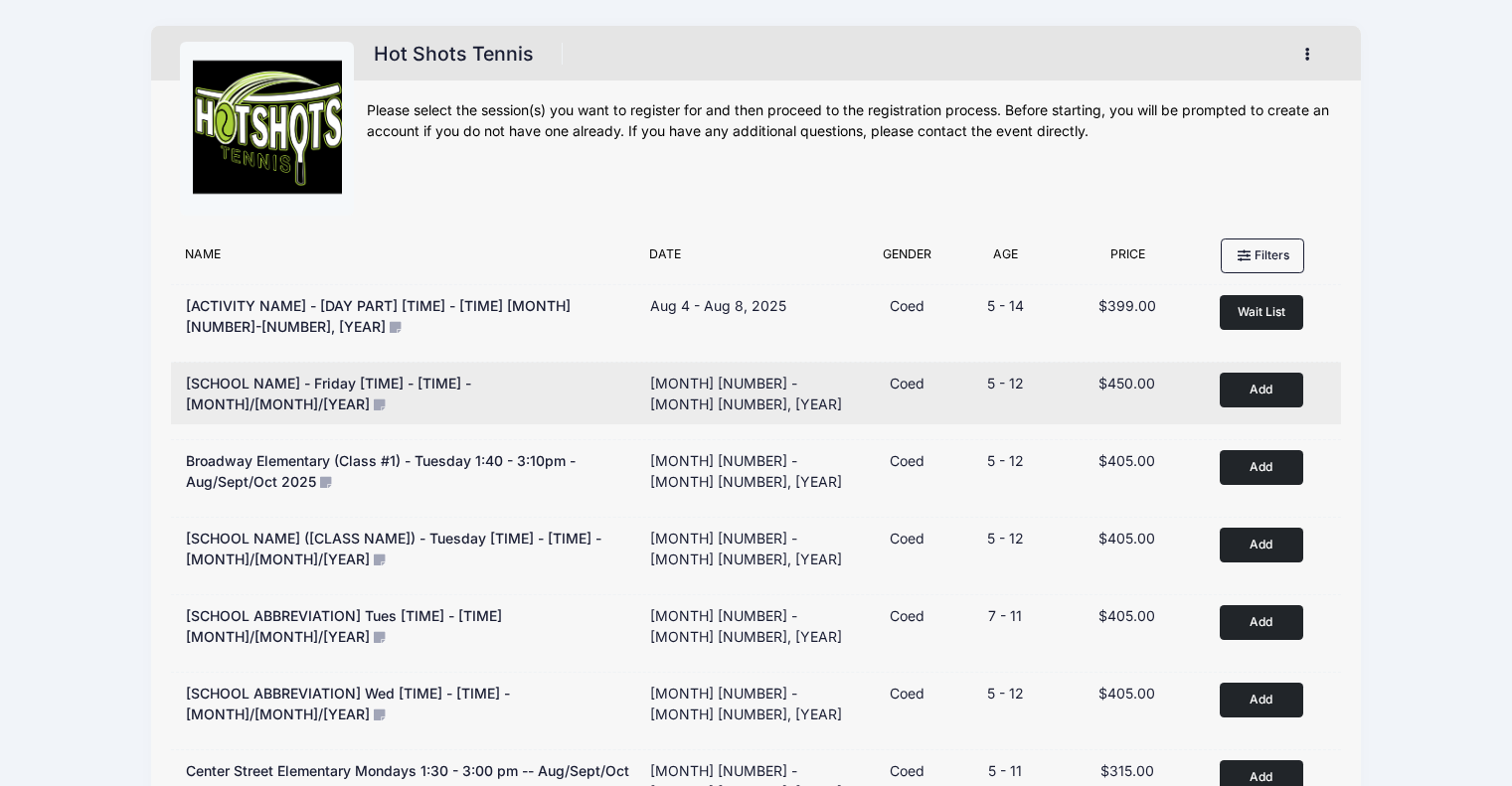 click on "Add  to Cart" at bounding box center [1261, 390] 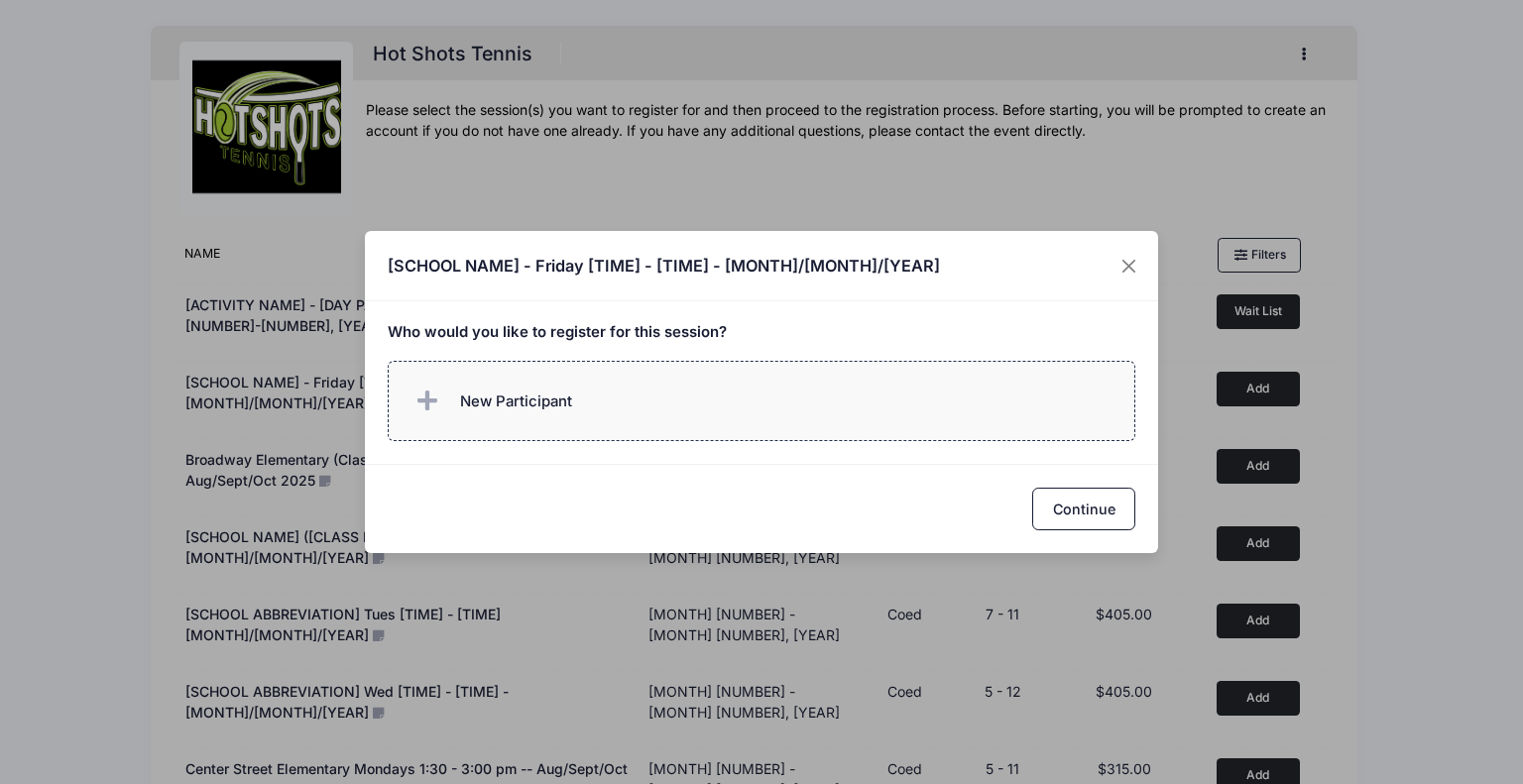 click on "New Participant" at bounding box center (516, 401) 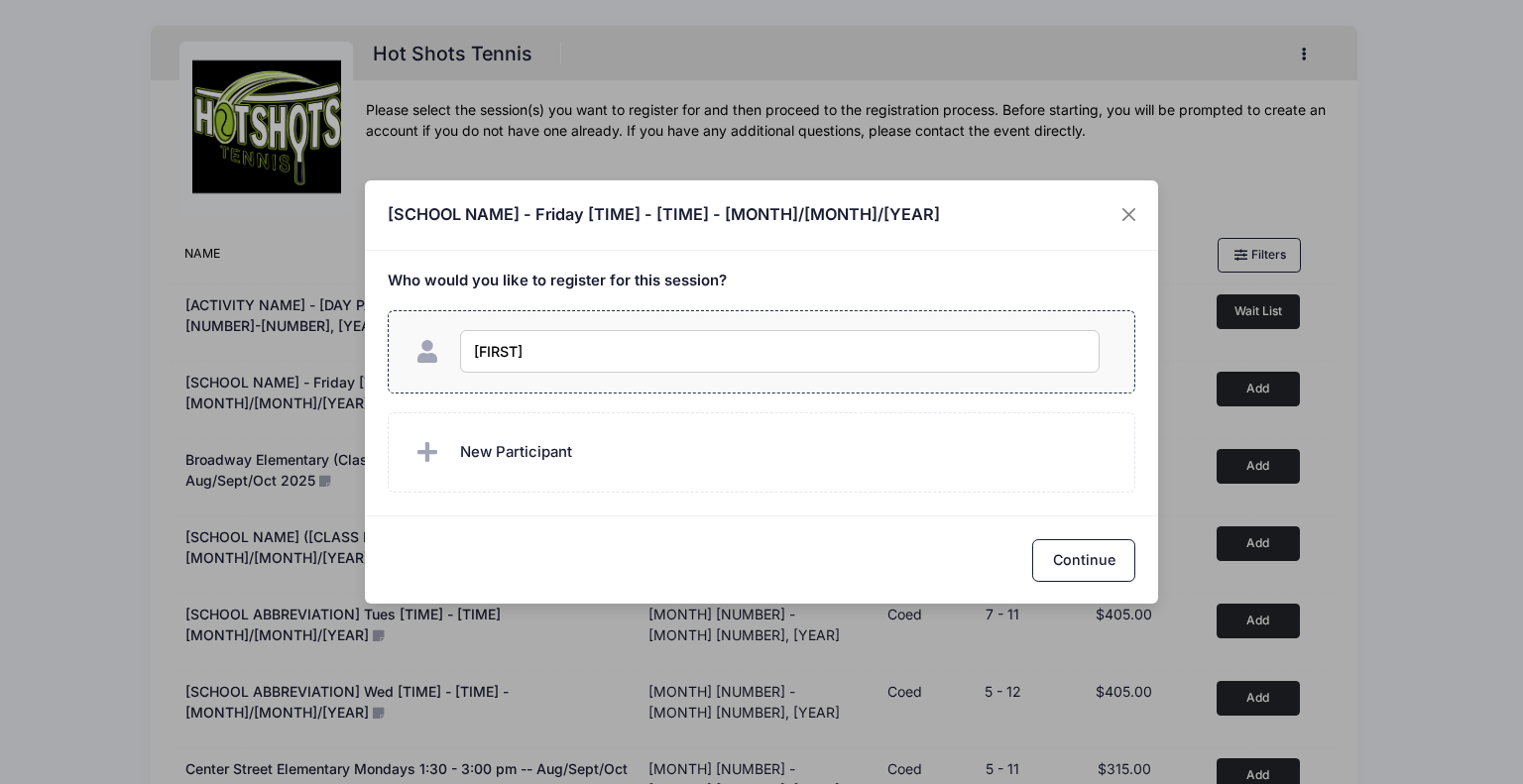 type on "[FIRST]" 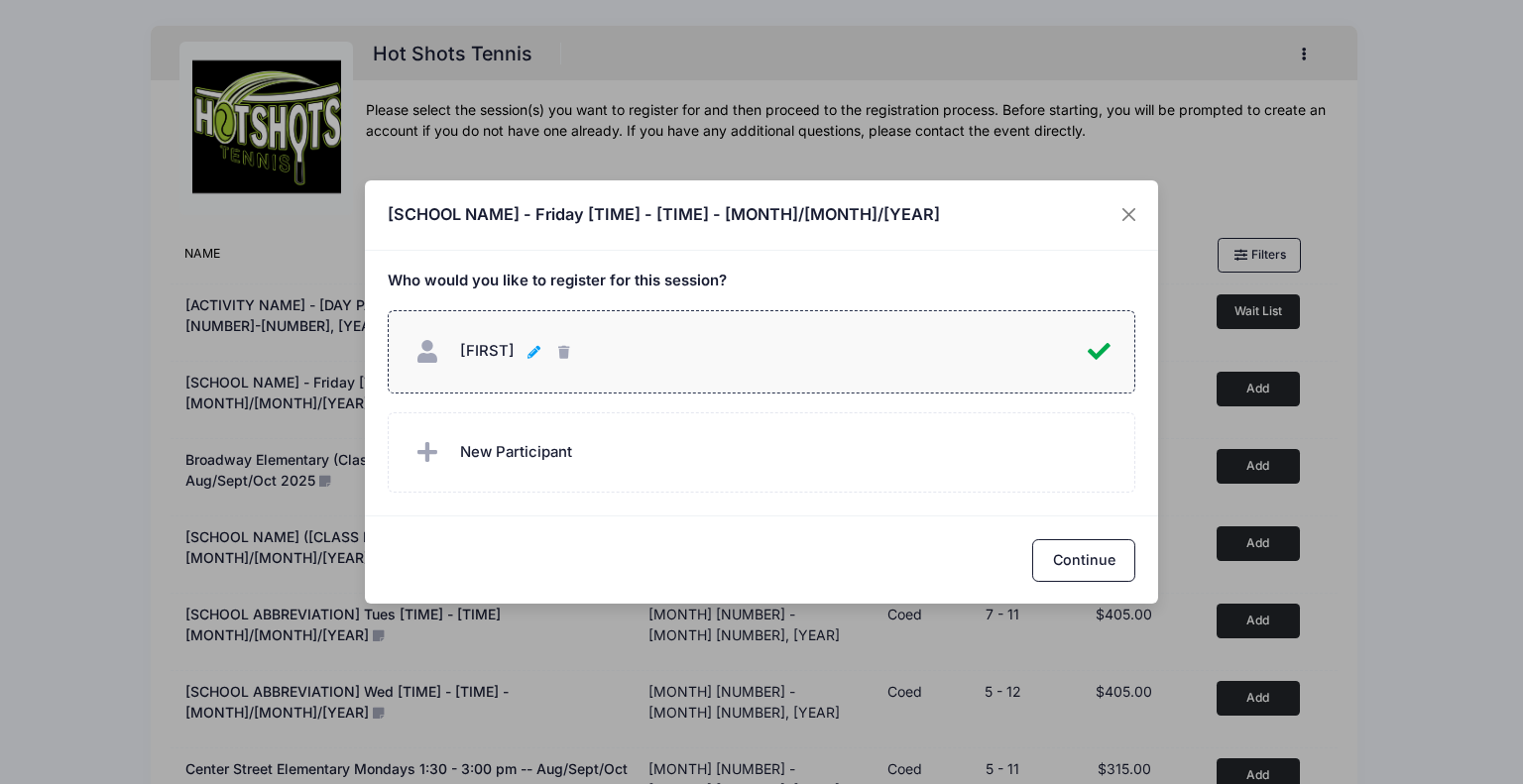 click at bounding box center (536, 353) 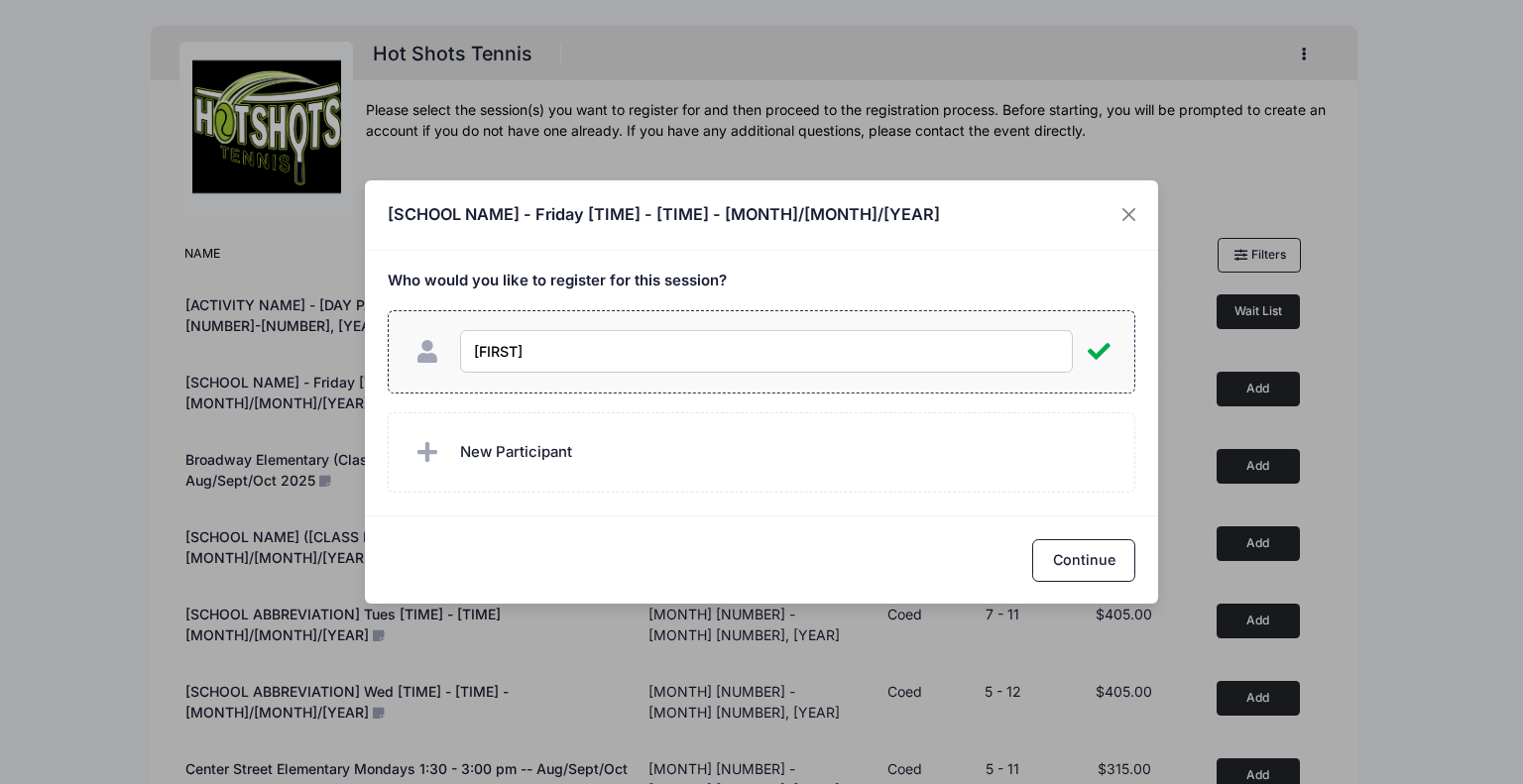 click on "[FIRST]" at bounding box center (765, 351) 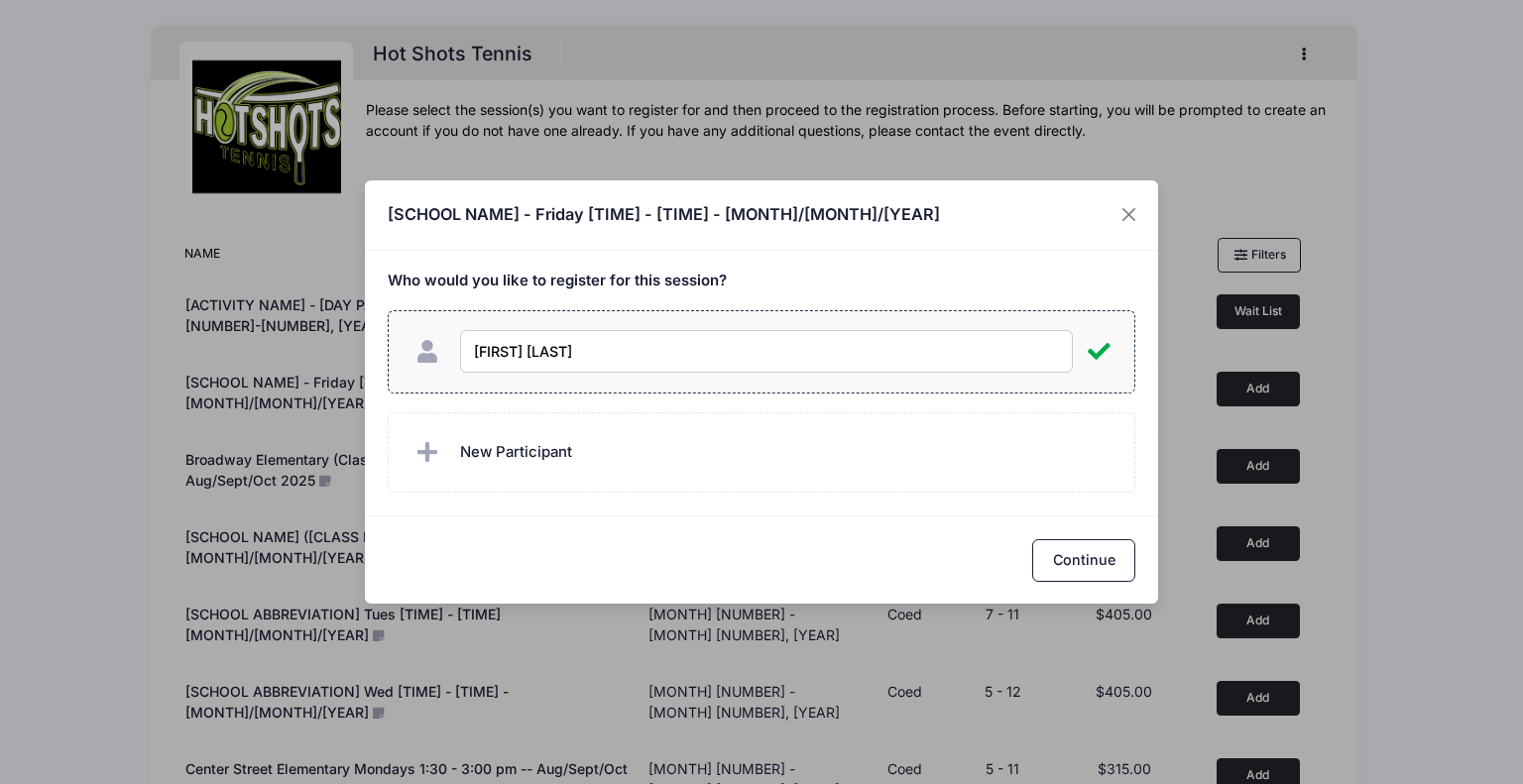 type on "[FIRST] [LAST]" 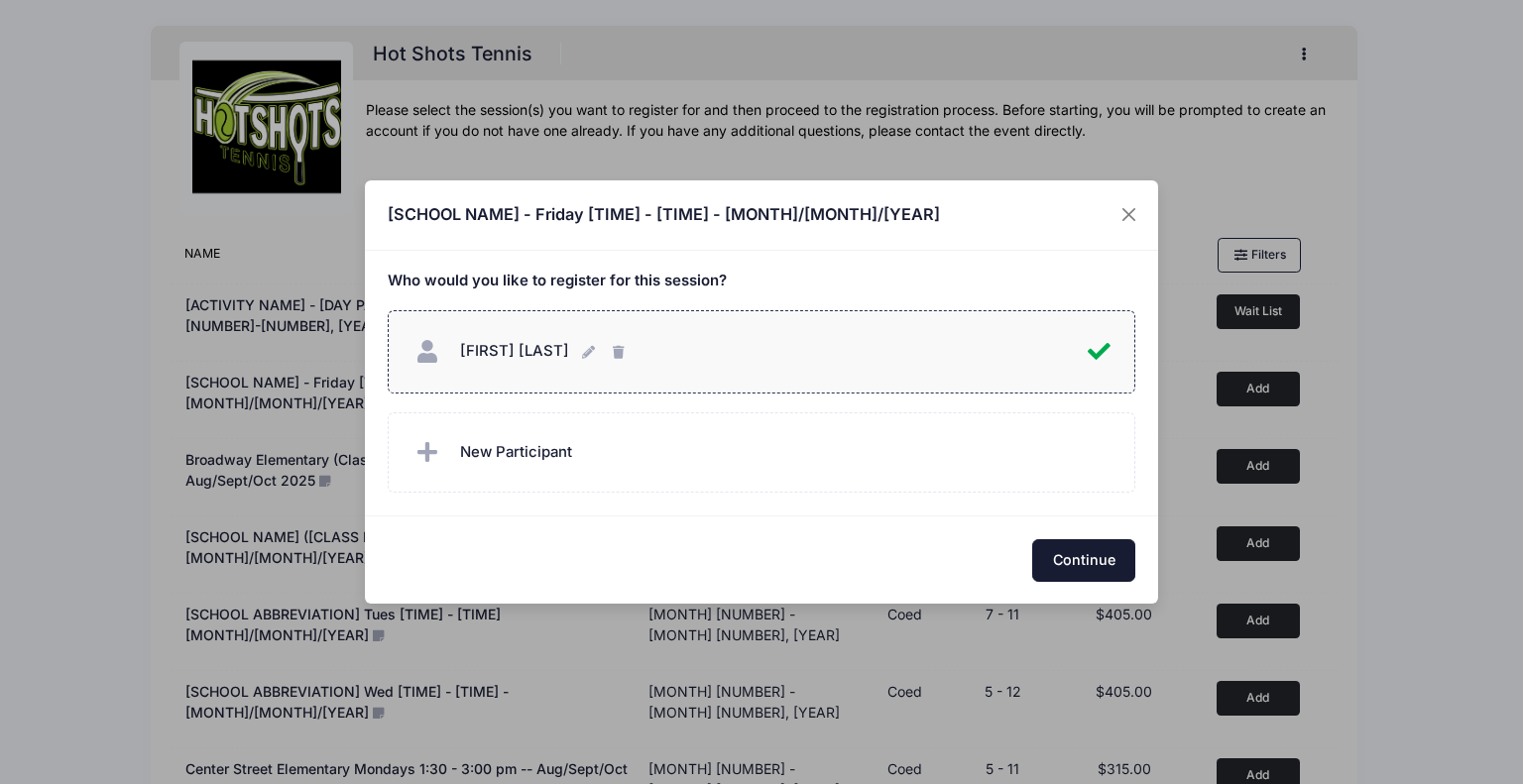 click on "Continue" at bounding box center [1084, 560] 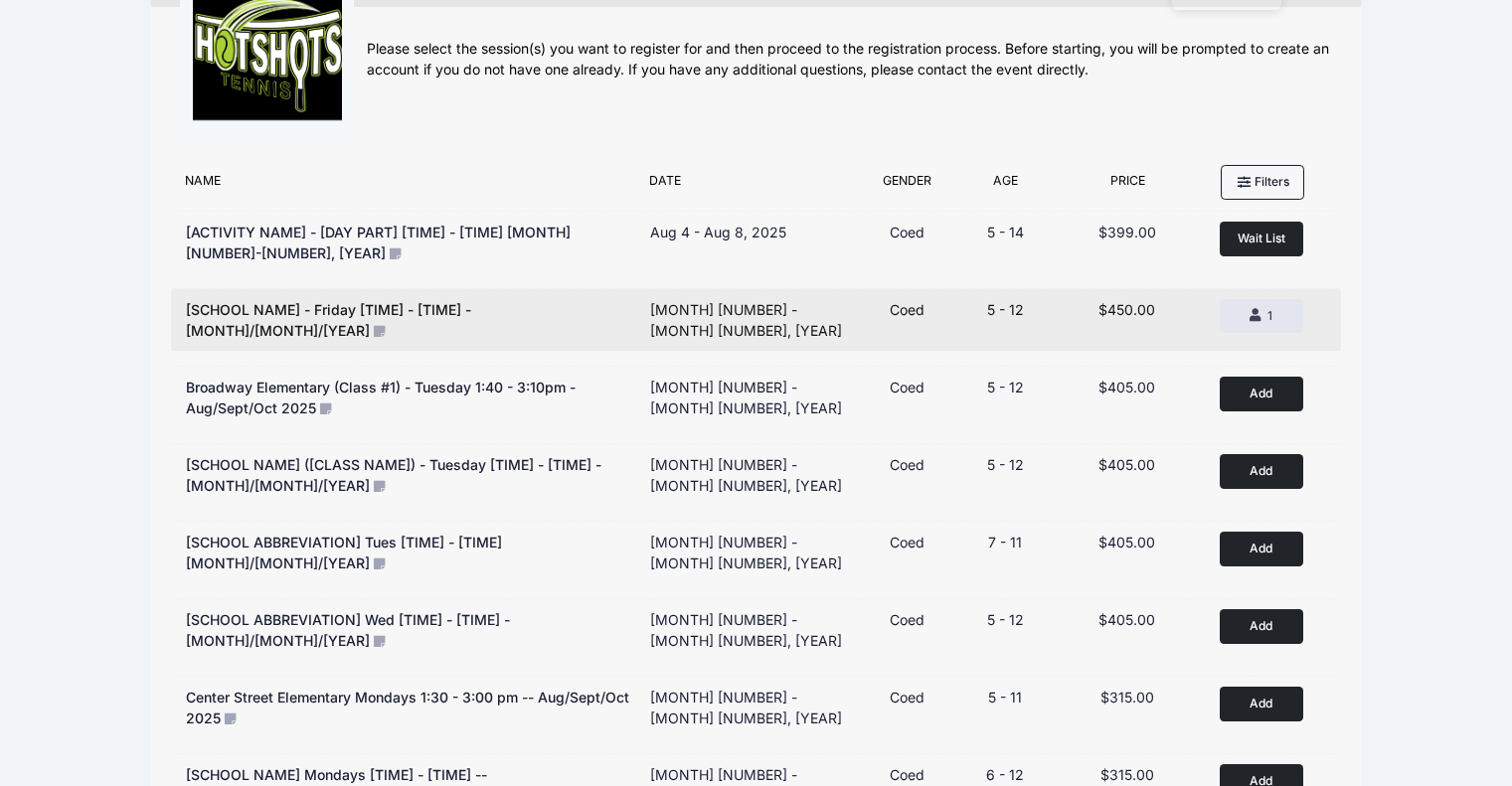 scroll, scrollTop: 0, scrollLeft: 0, axis: both 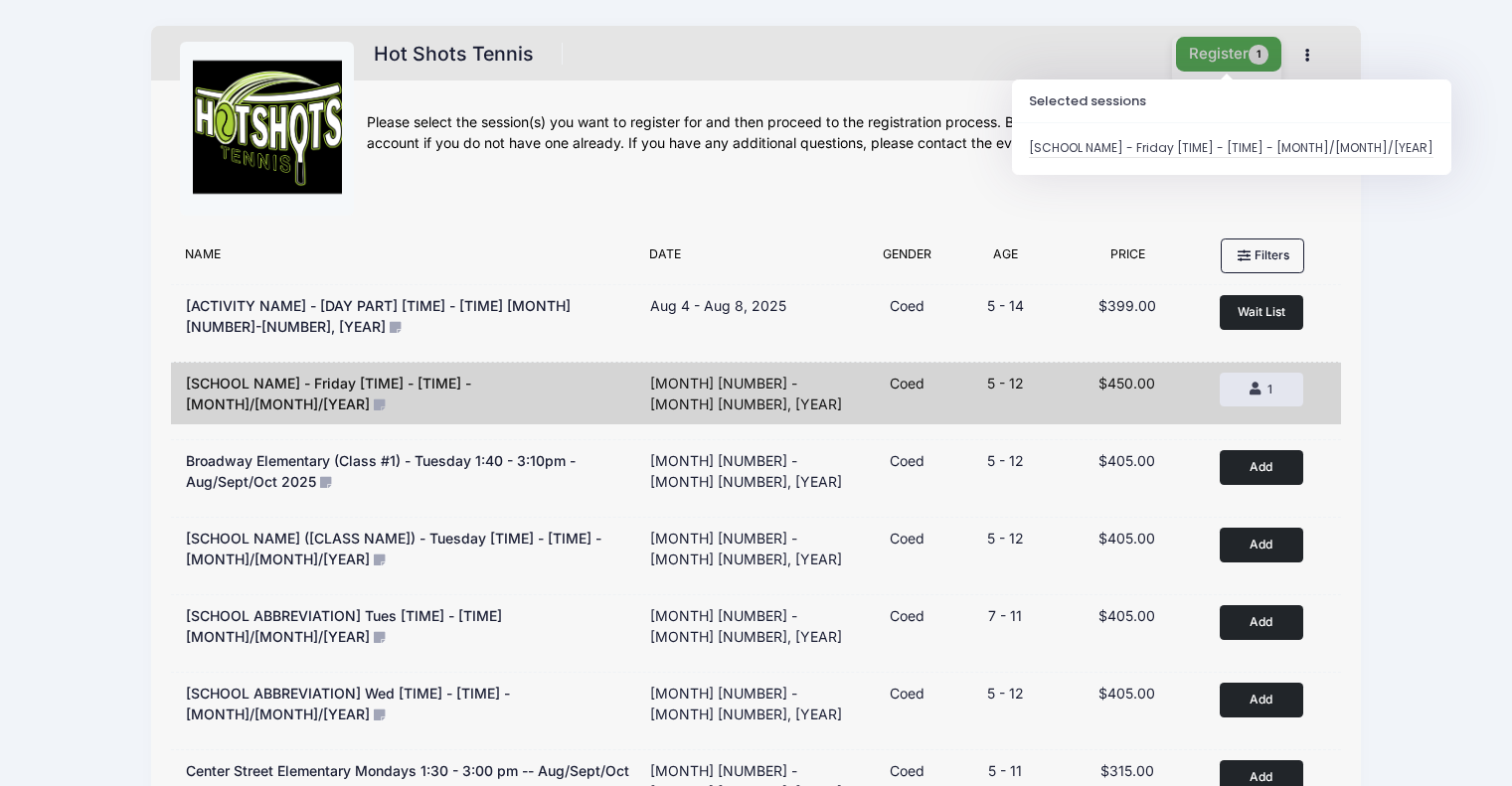 click on "Register  1" at bounding box center (1229, 54) 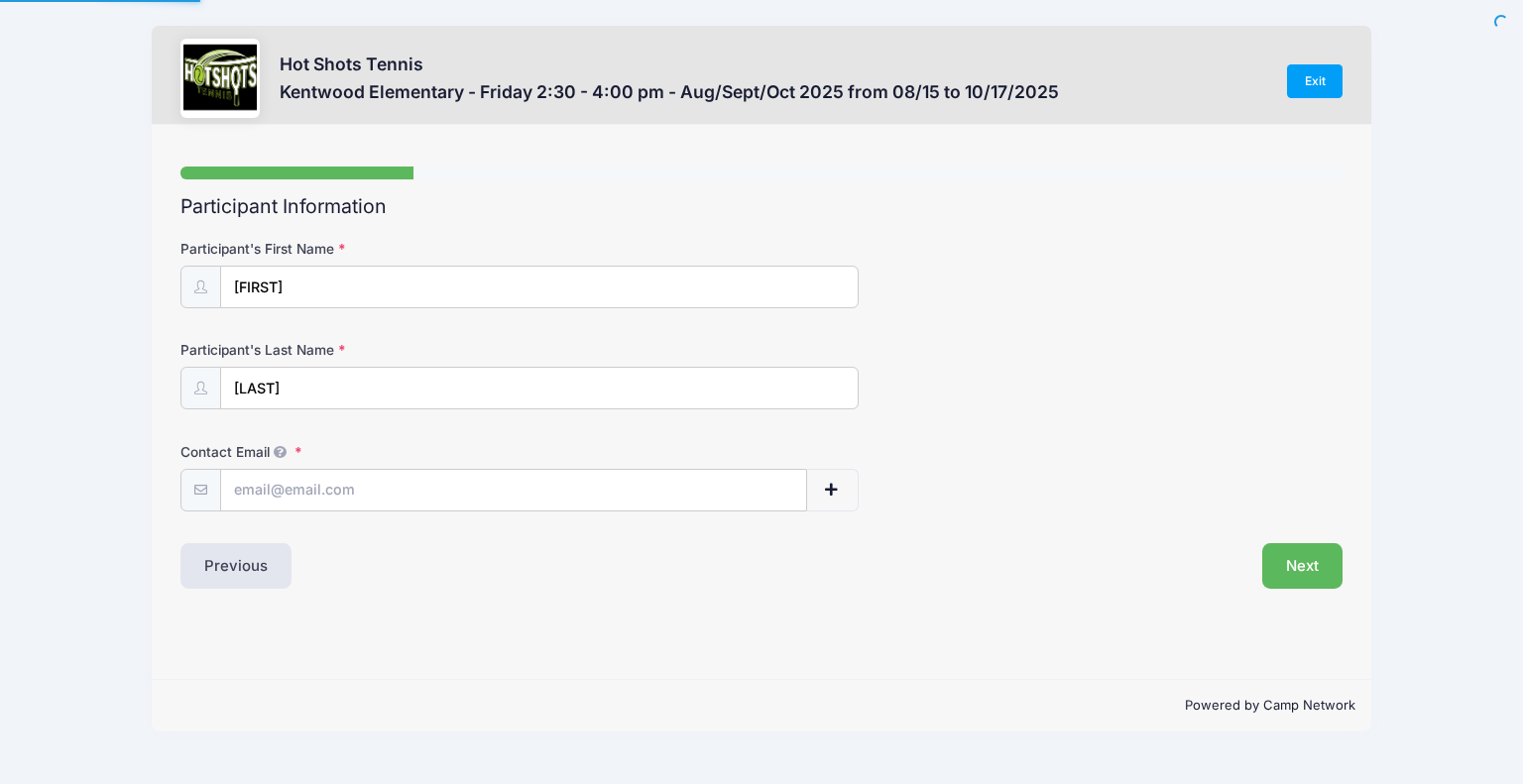 scroll, scrollTop: 0, scrollLeft: 0, axis: both 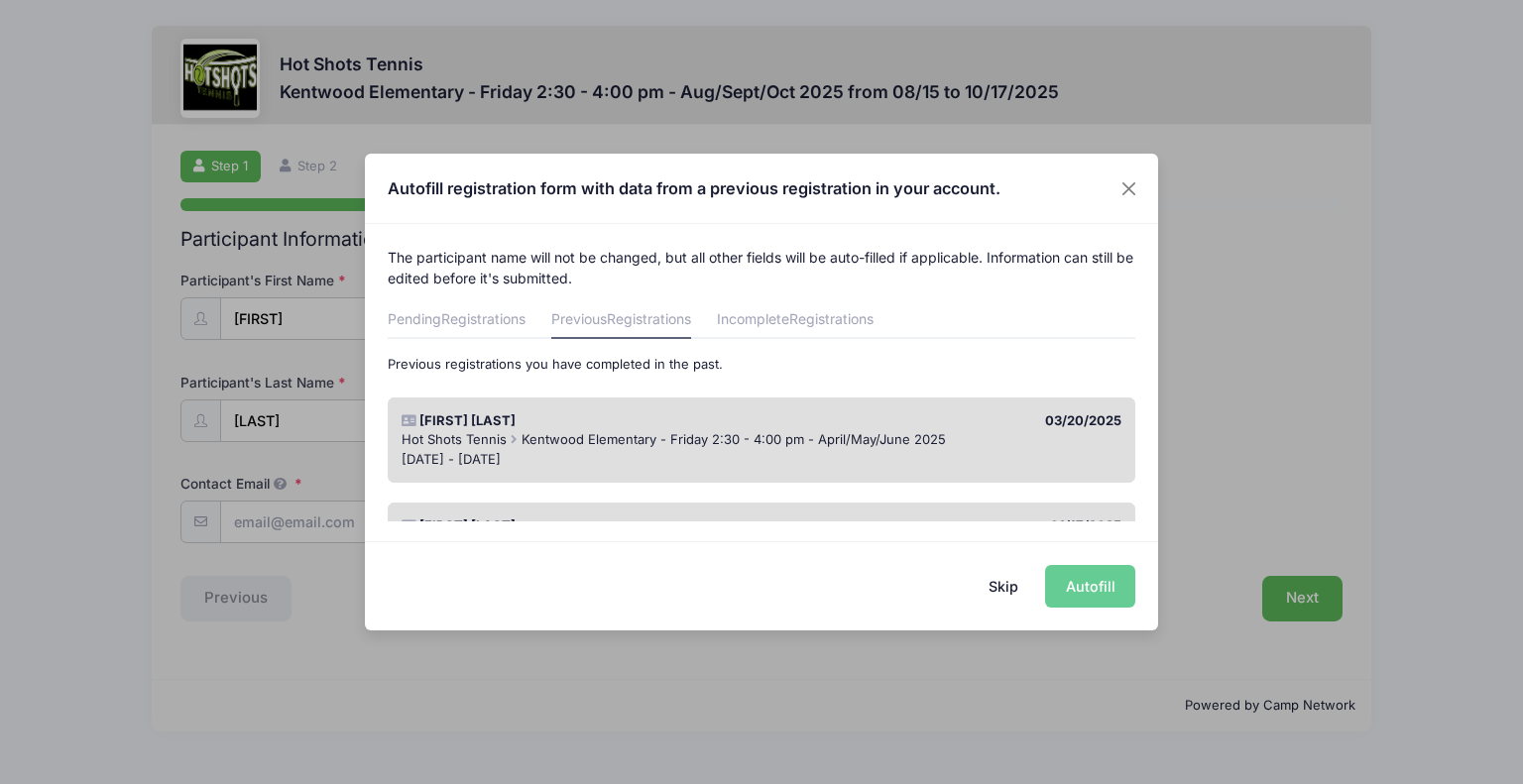 click on "Kentwood Elementary - Friday 2:30 - 4:00 pm - April/May/June 2025" at bounding box center [734, 439] 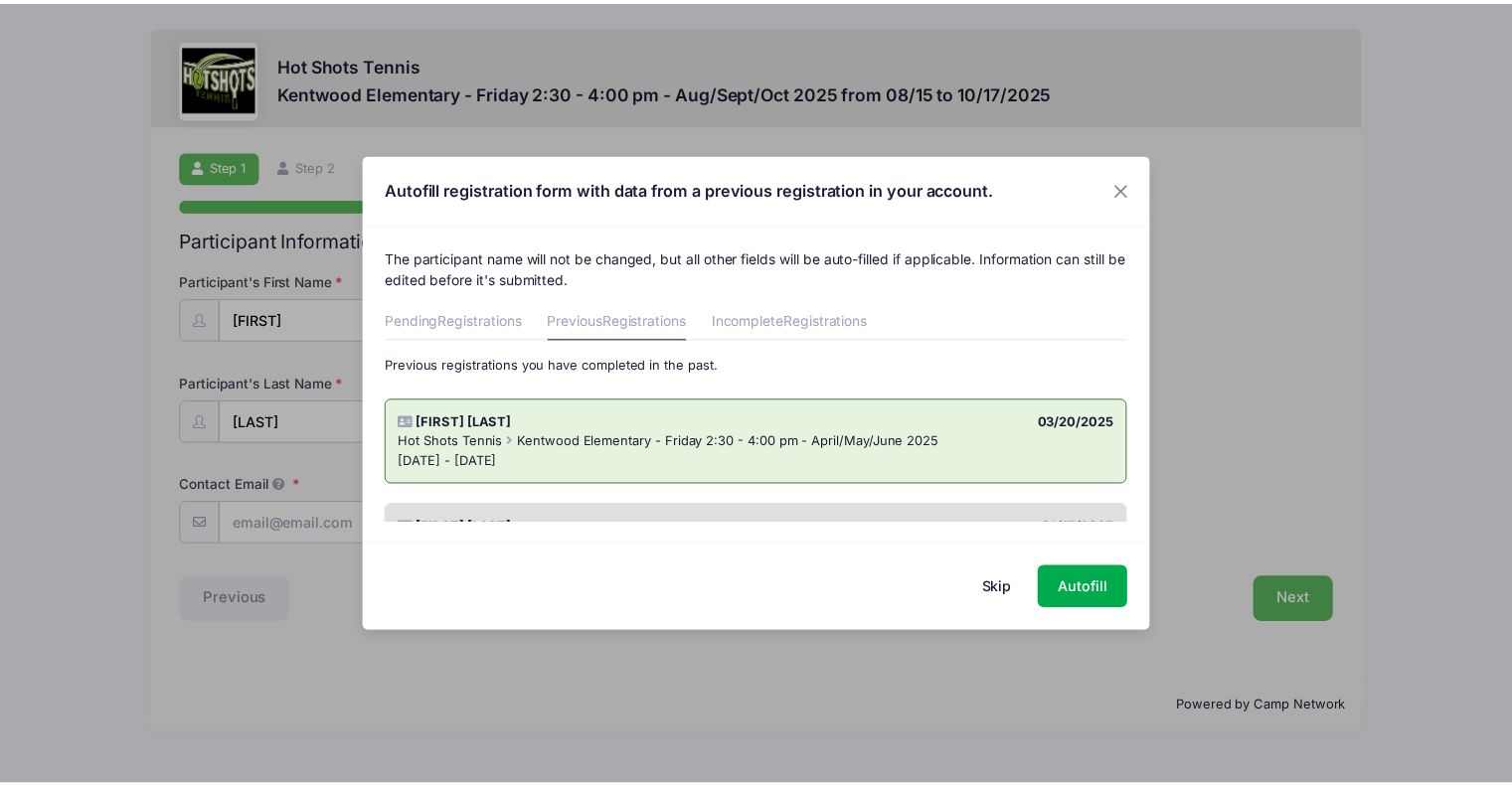 scroll, scrollTop: 205, scrollLeft: 0, axis: vertical 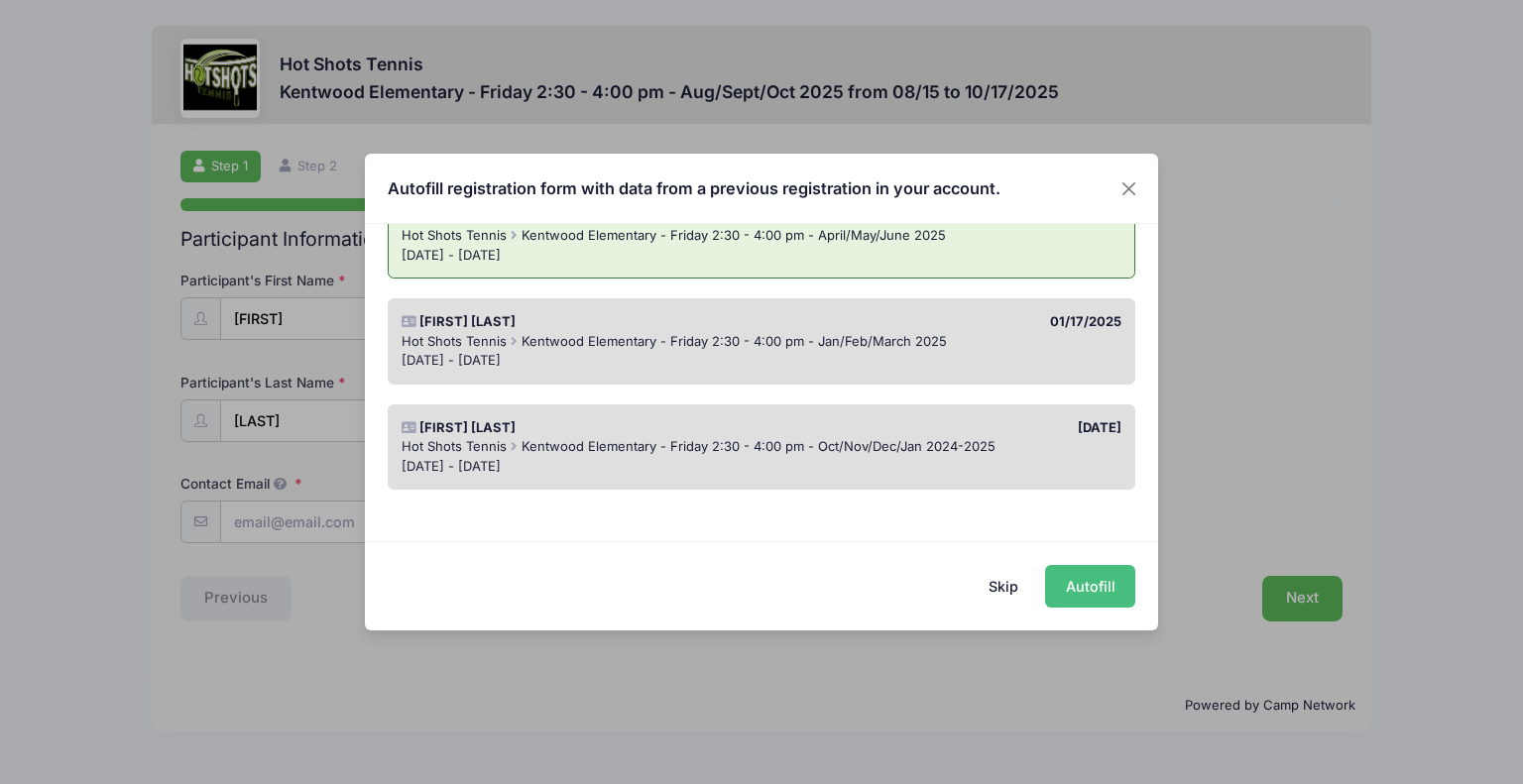 click on "Autofill" at bounding box center (1090, 586) 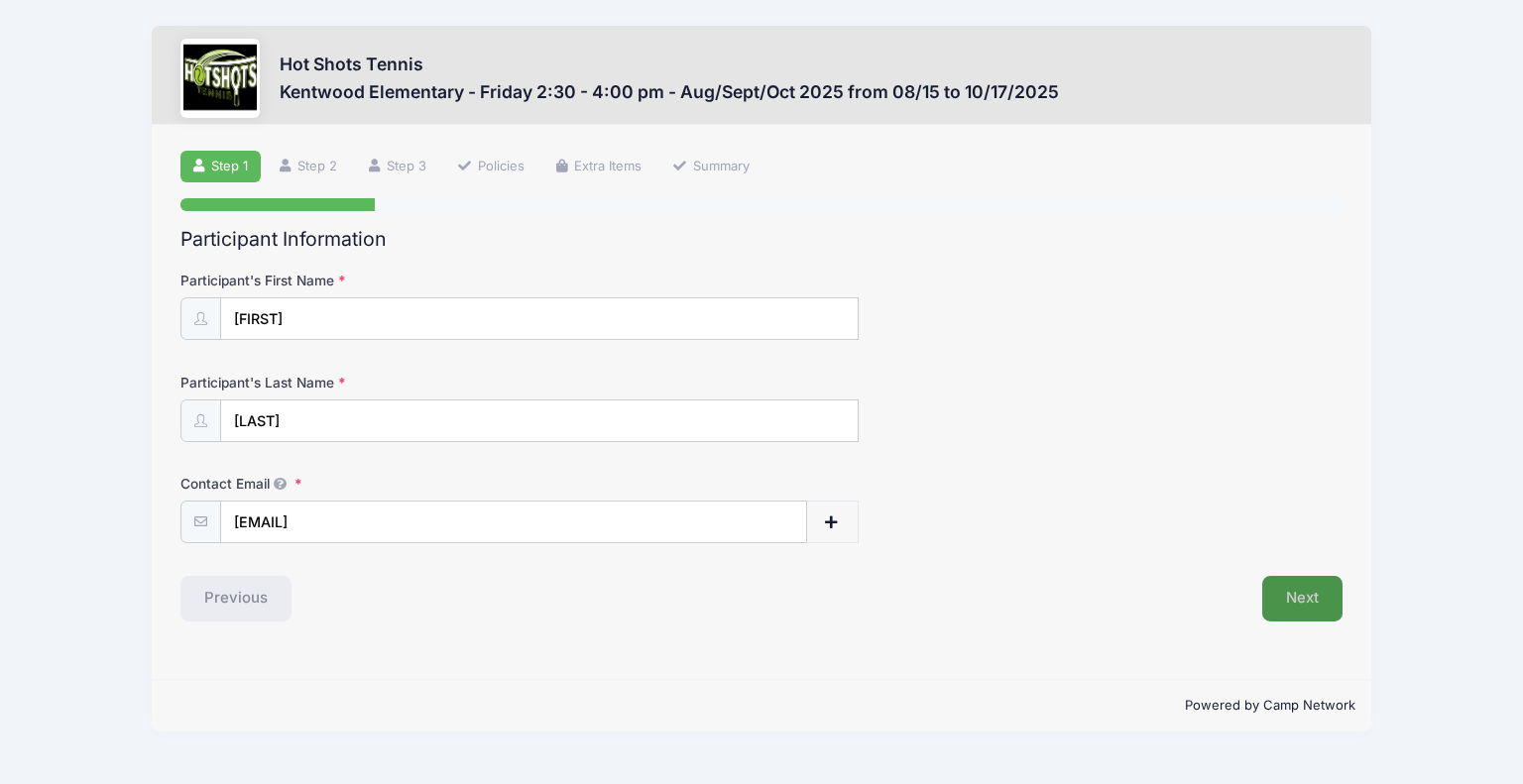 click on "Next" at bounding box center (1302, 599) 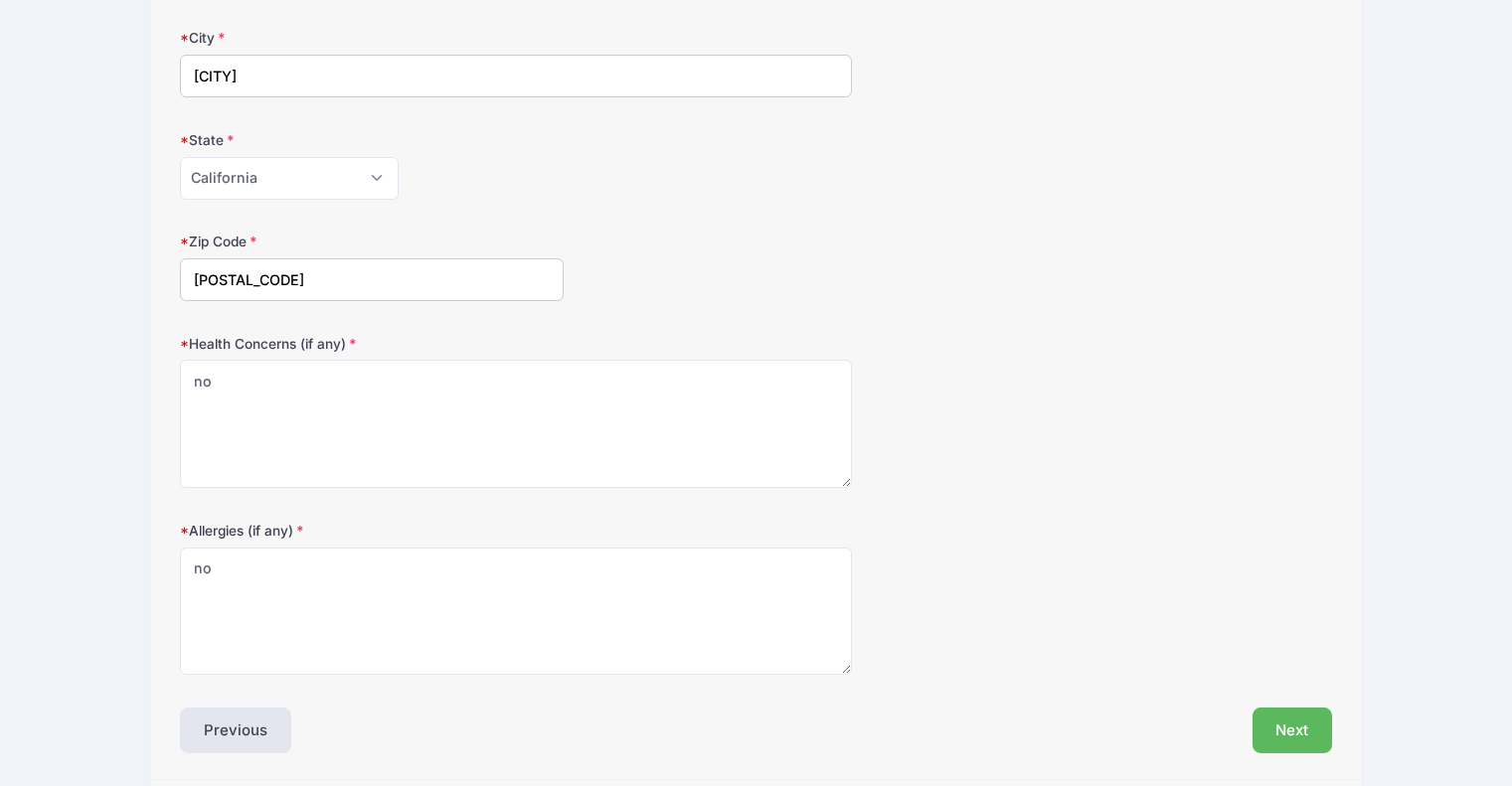 scroll, scrollTop: 518, scrollLeft: 0, axis: vertical 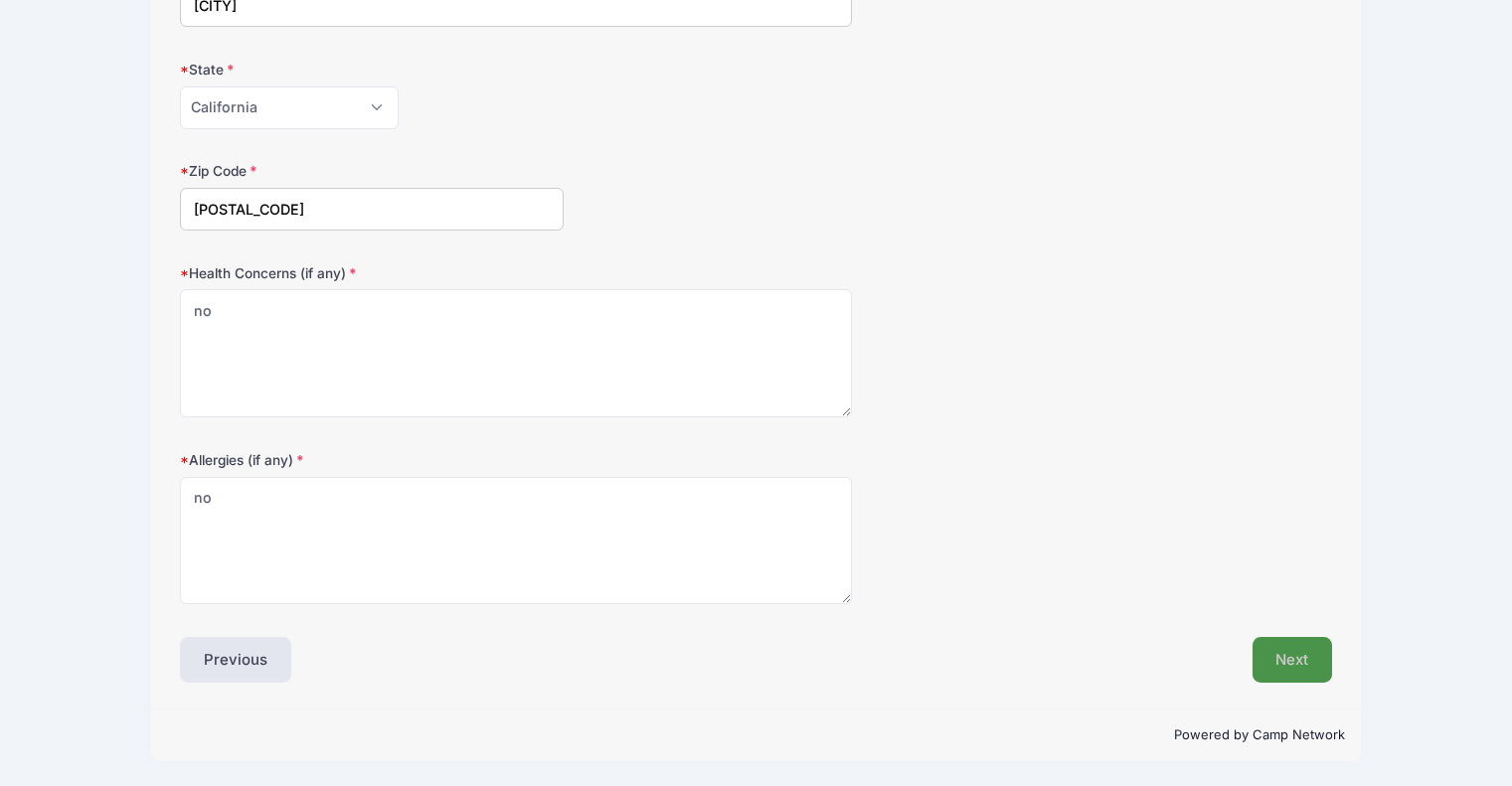 click on "Next" at bounding box center [1292, 660] 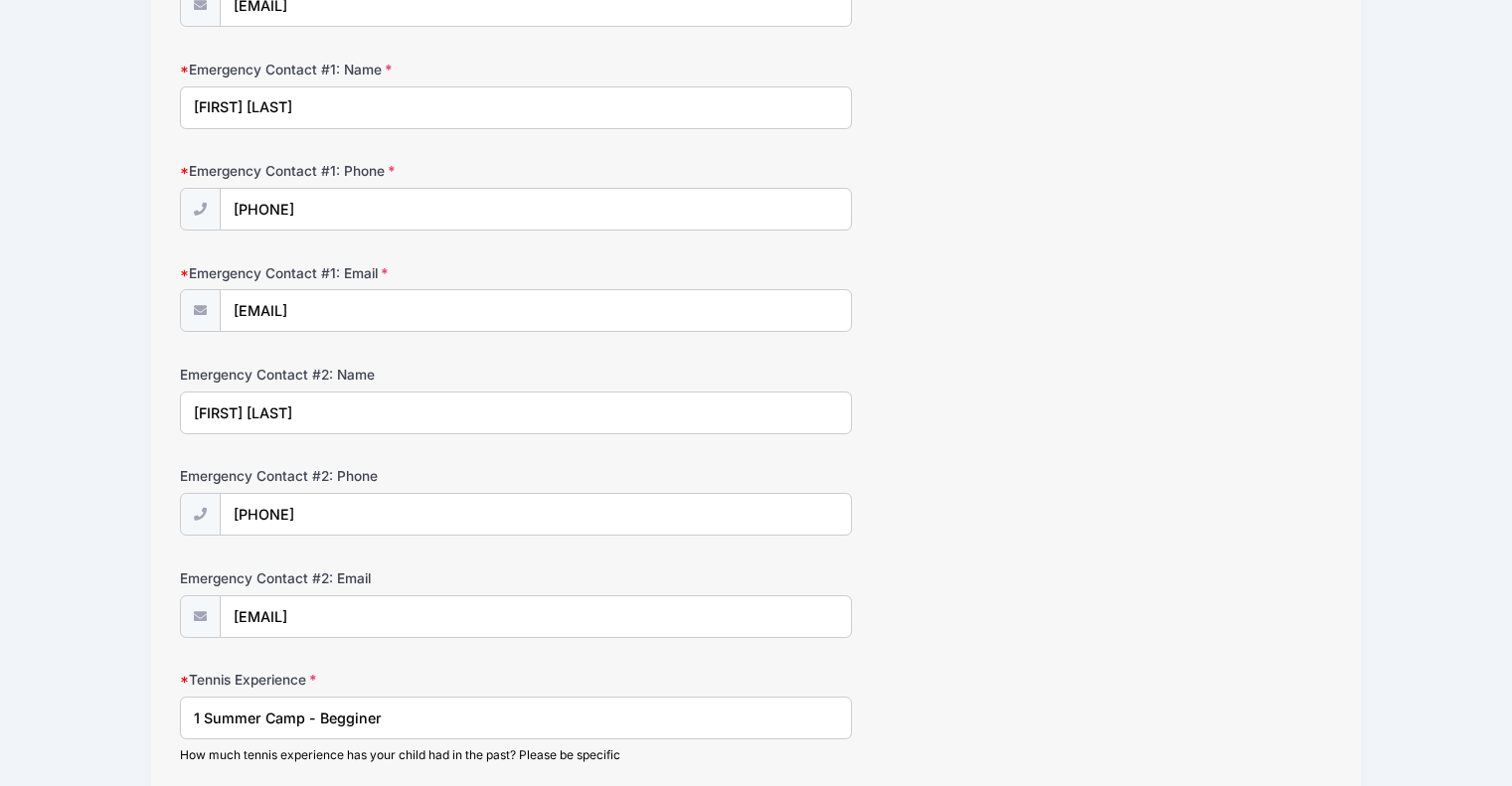 scroll, scrollTop: 248, scrollLeft: 0, axis: vertical 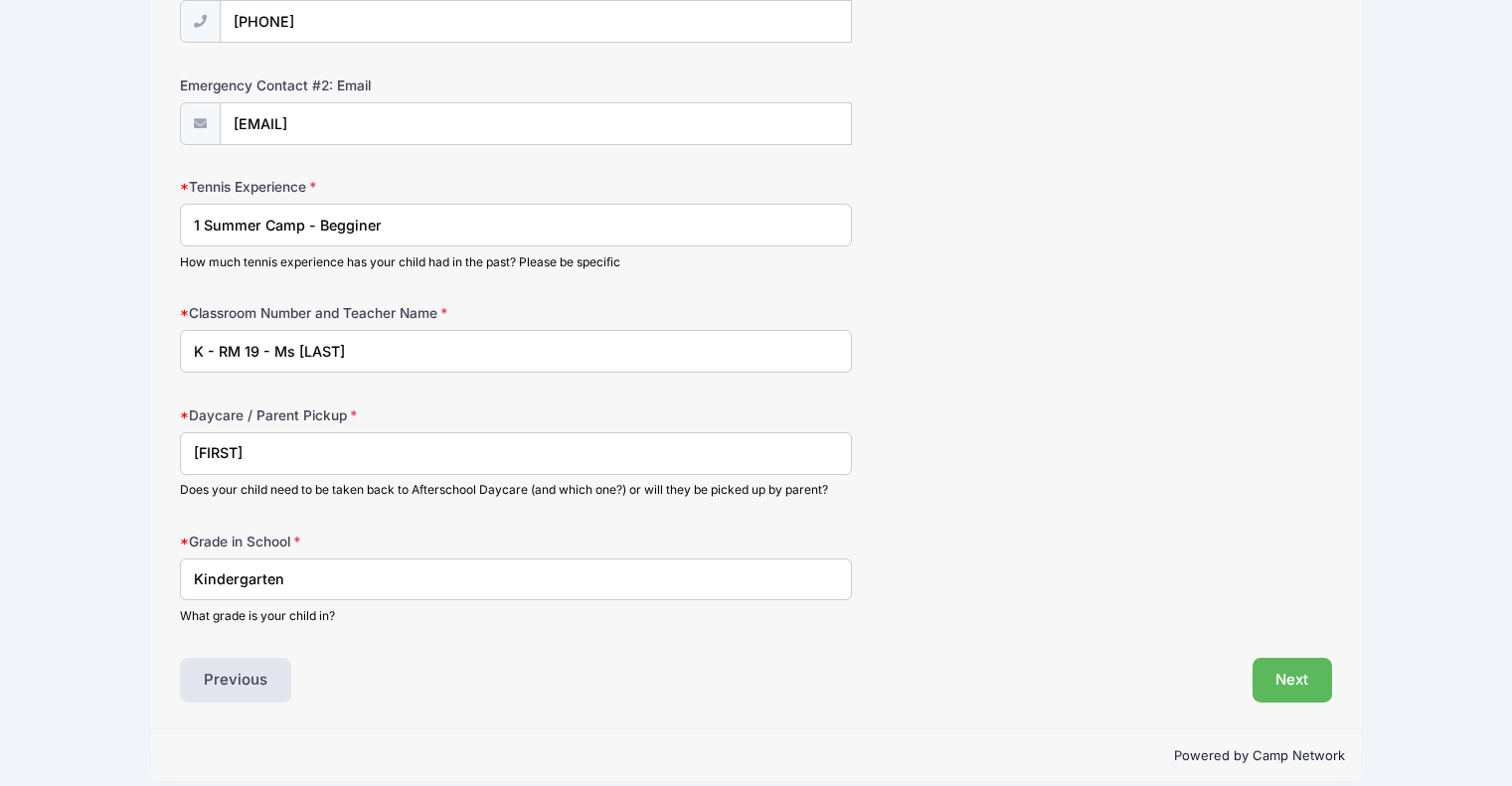 click on "K - RM 19 - Ms [LAST]" at bounding box center (516, 351) 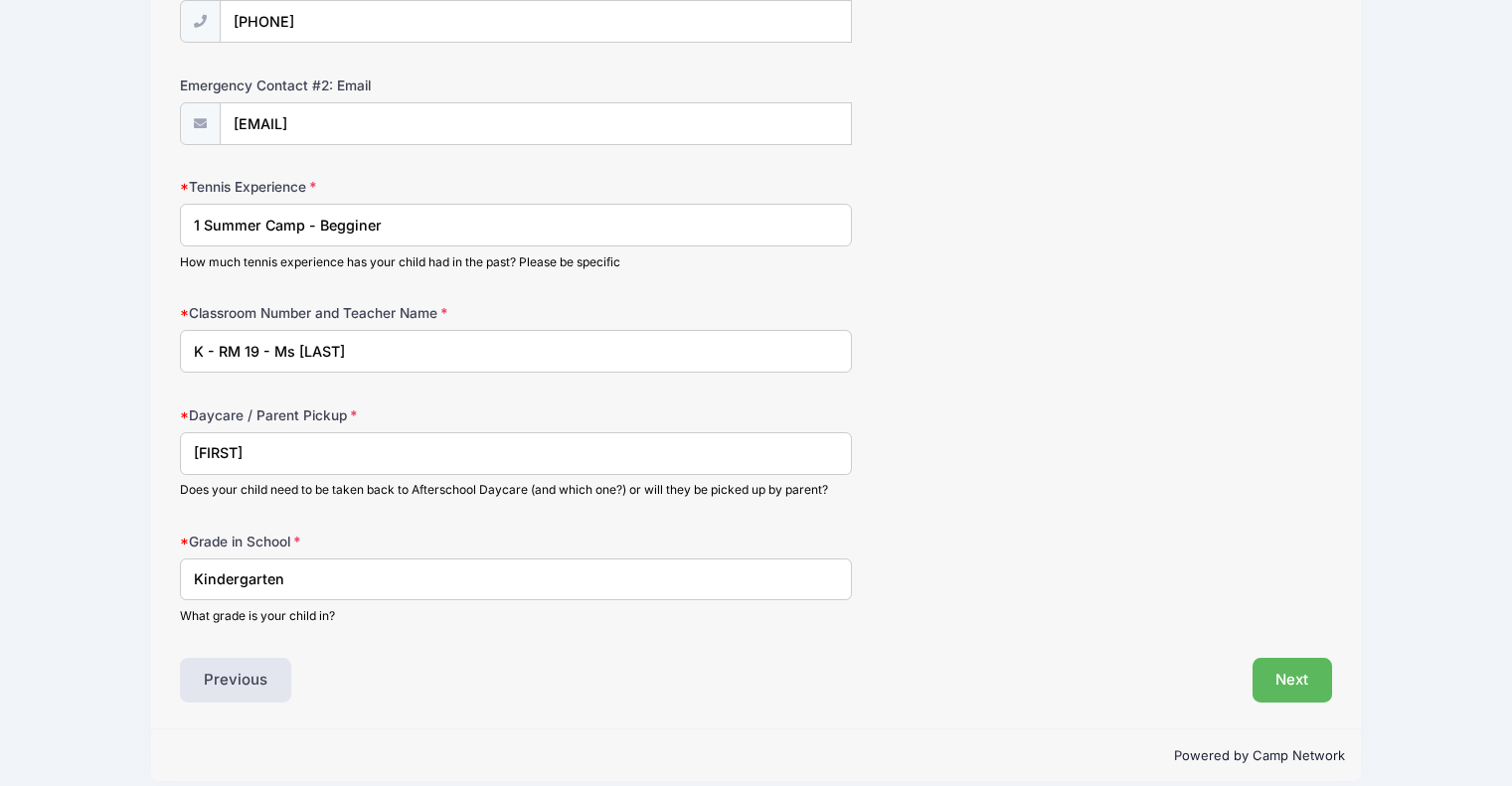 drag, startPoint x: 375, startPoint y: 354, endPoint x: 159, endPoint y: 349, distance: 216.0579 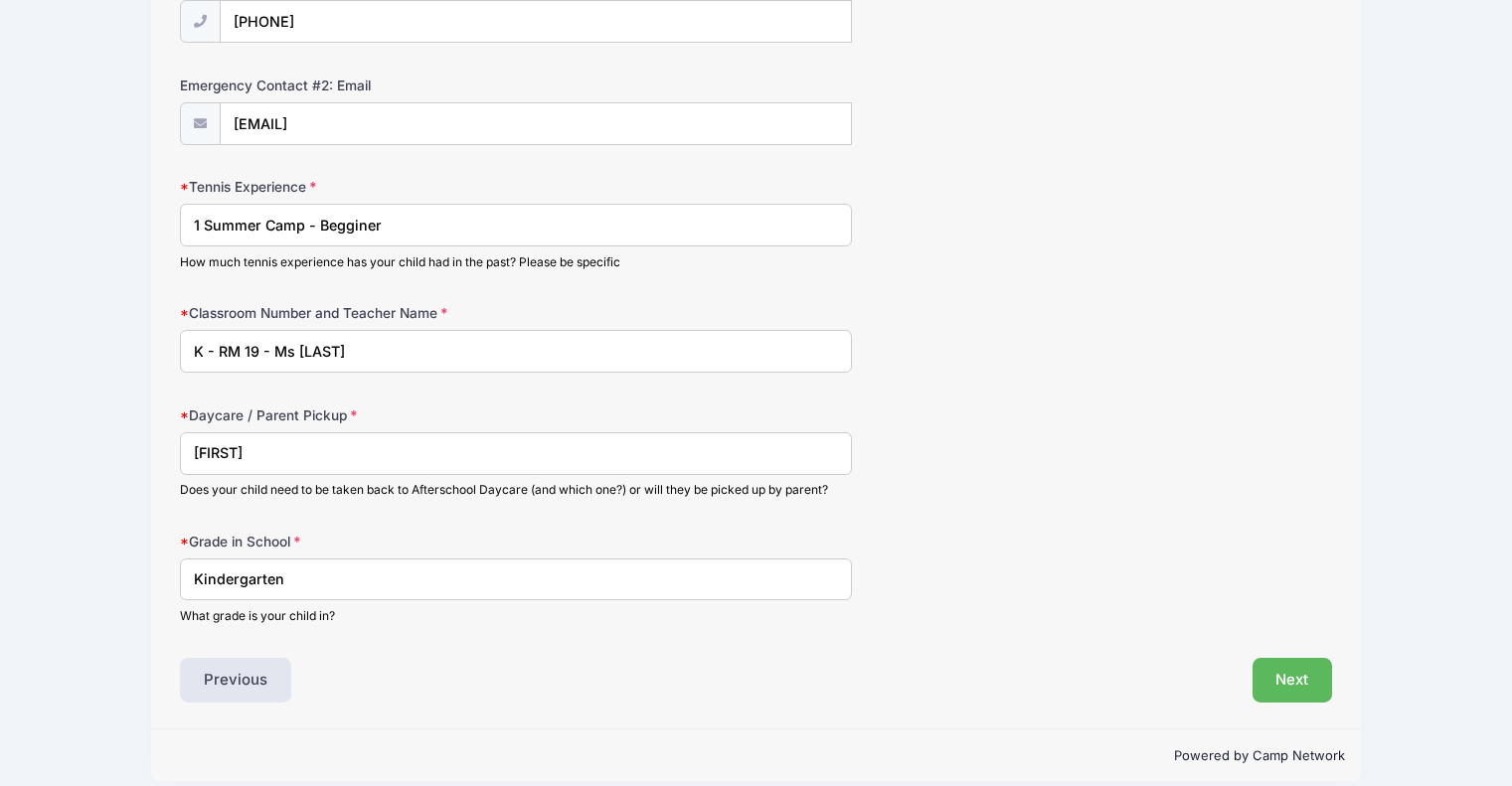 click on "1 Summer Camp - Begginer" at bounding box center (516, 225) 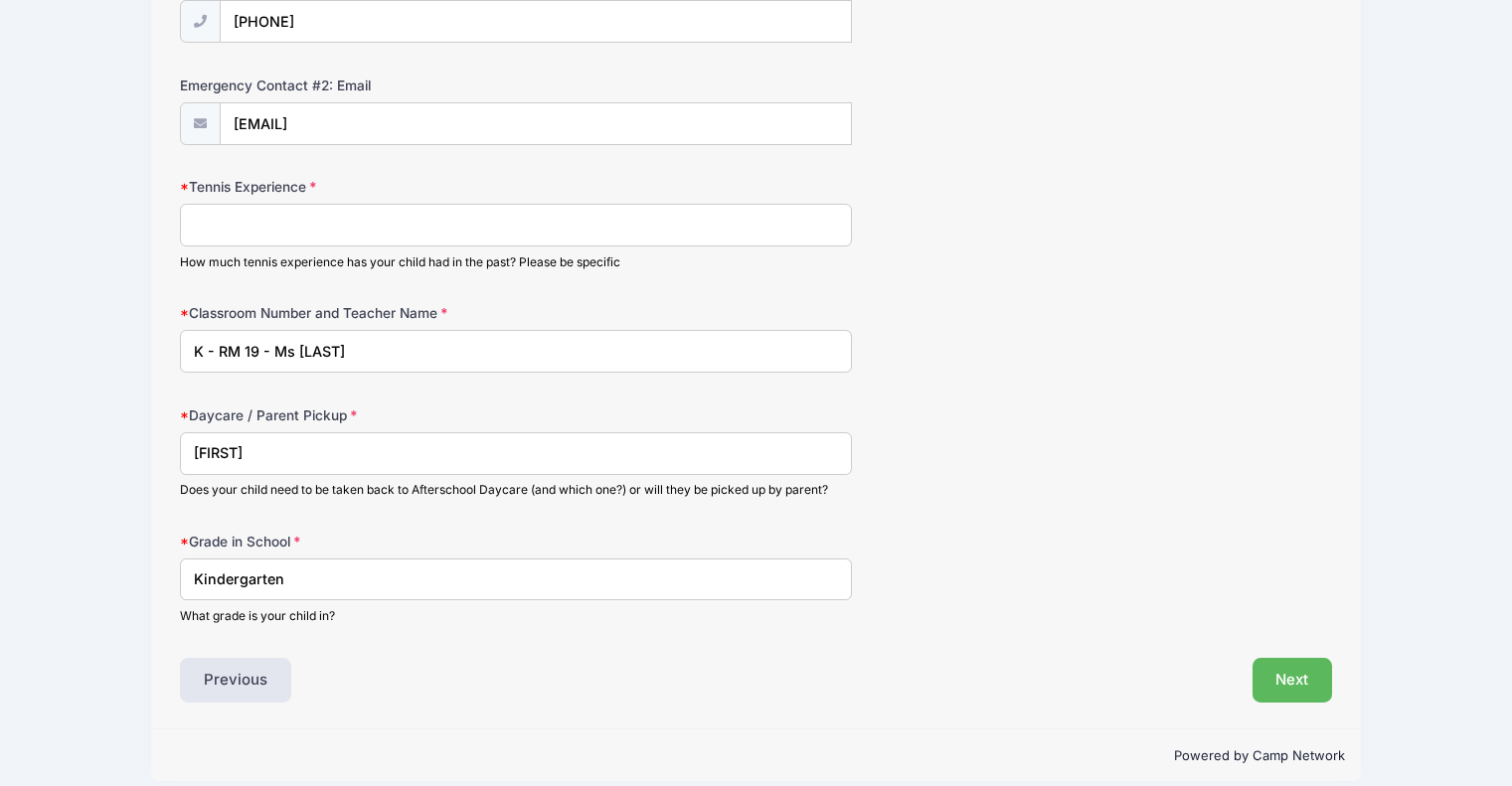 type on "Y" 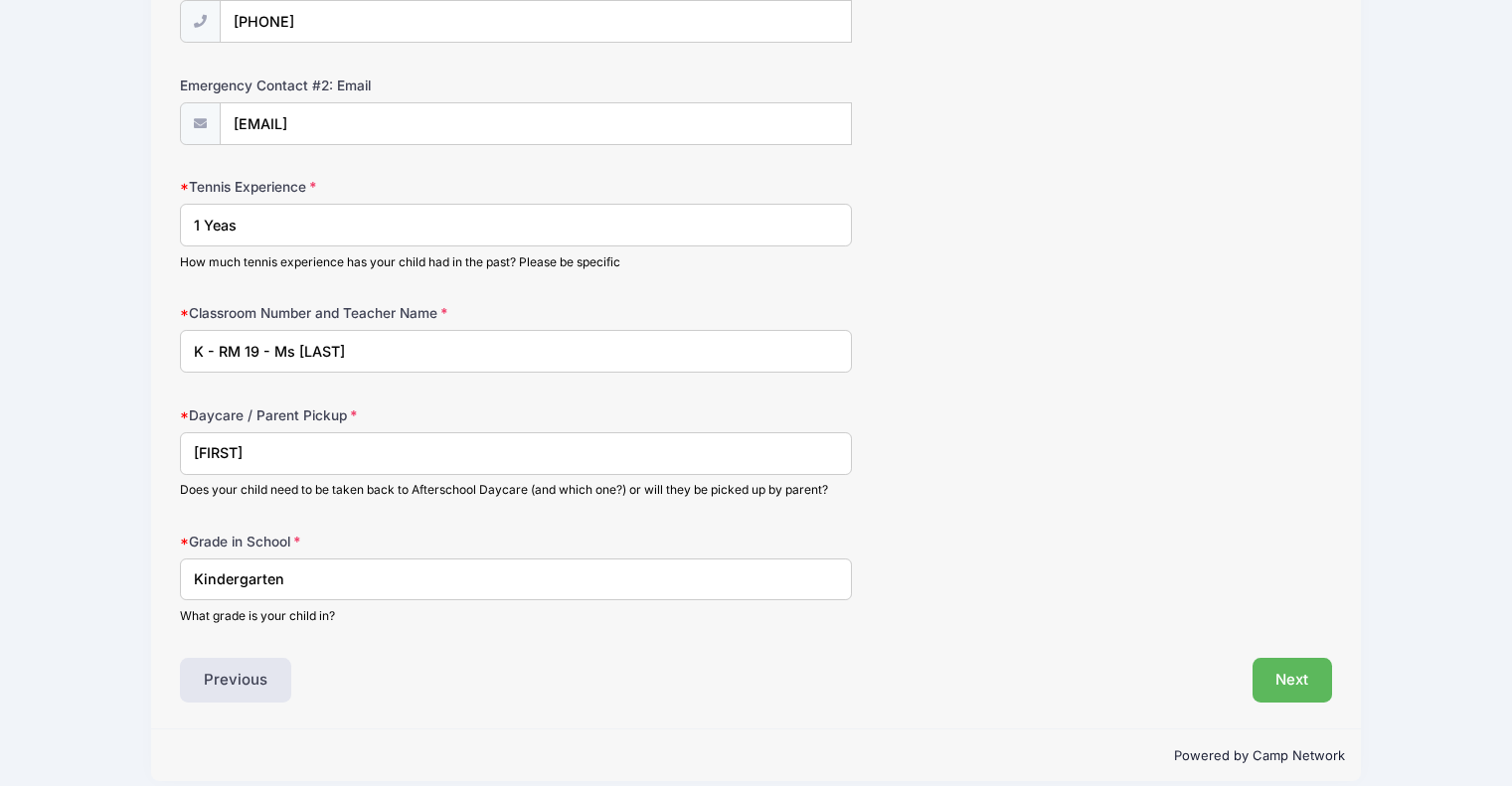 type on "1 Yeas" 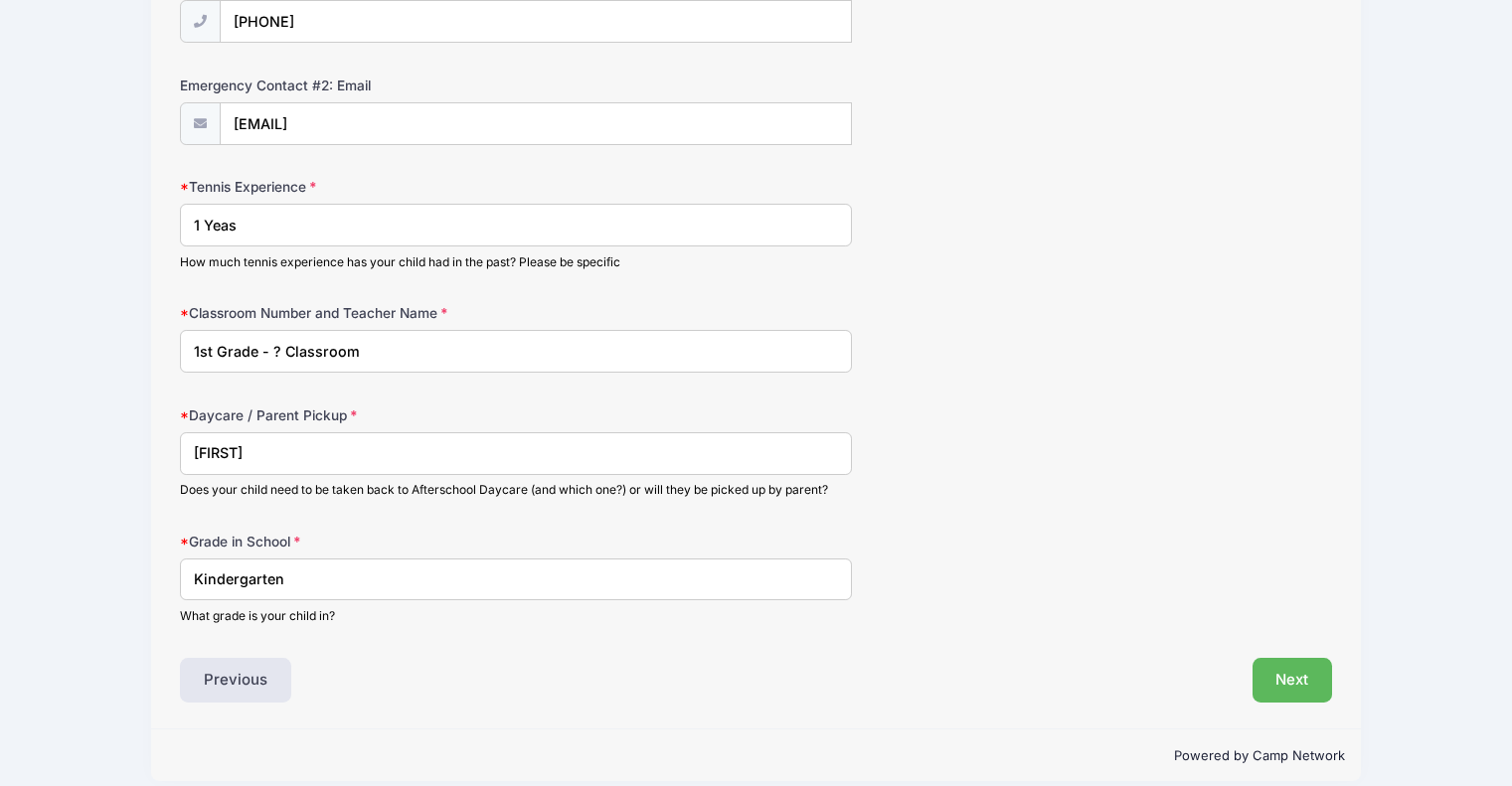 scroll, scrollTop: 1030, scrollLeft: 0, axis: vertical 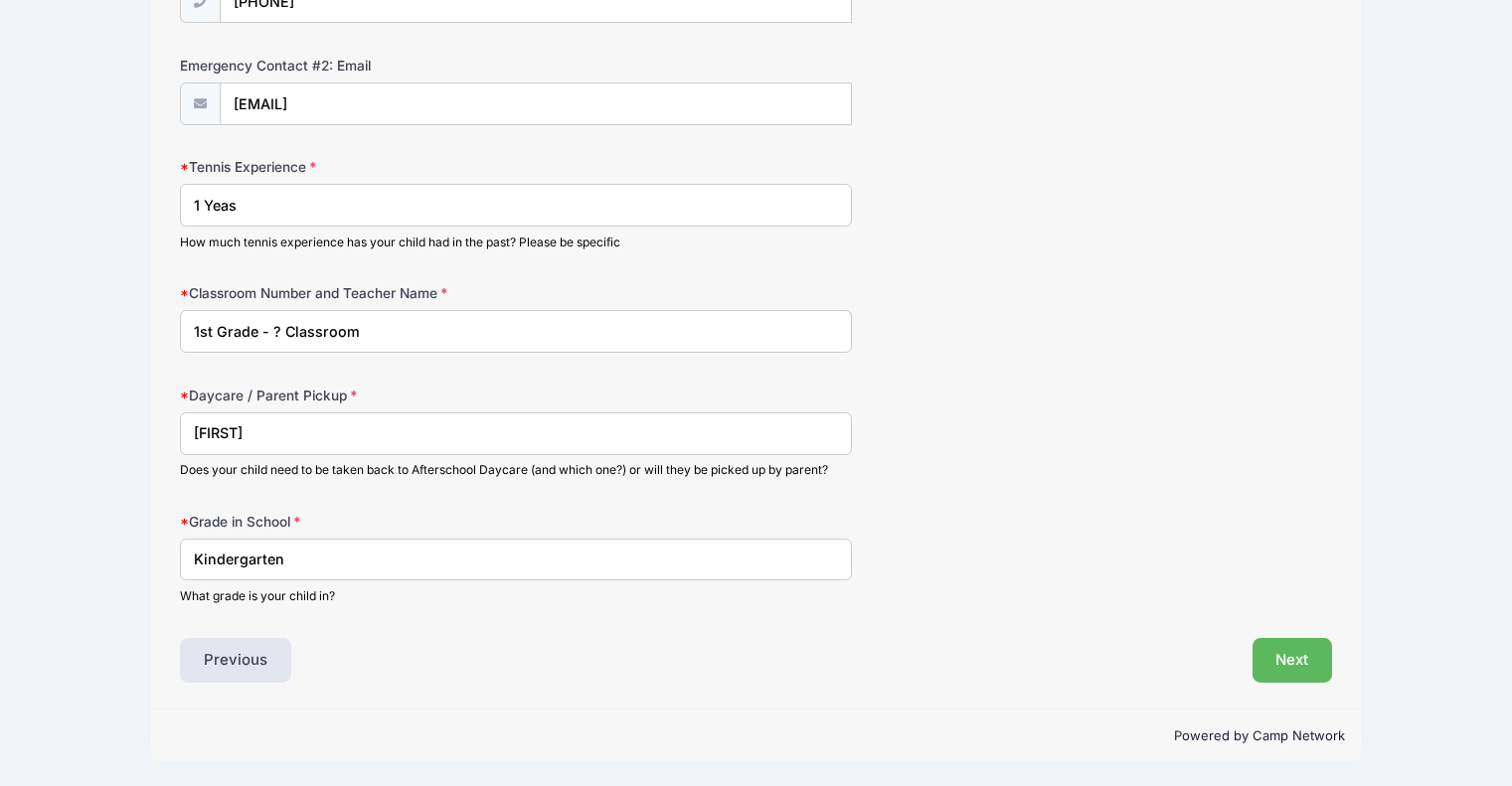 type on "1st Grade - ? Classroom" 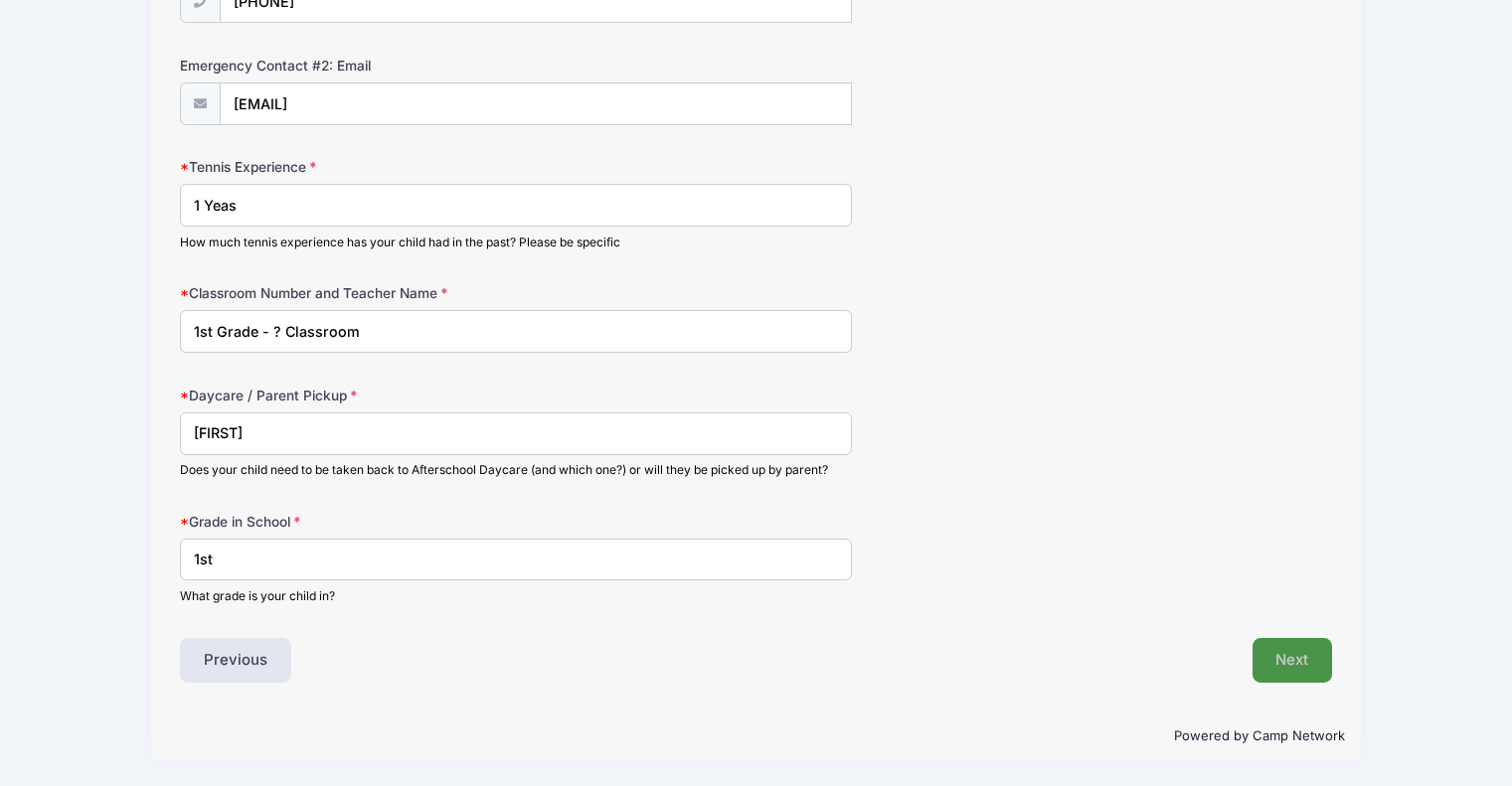 type on "1st" 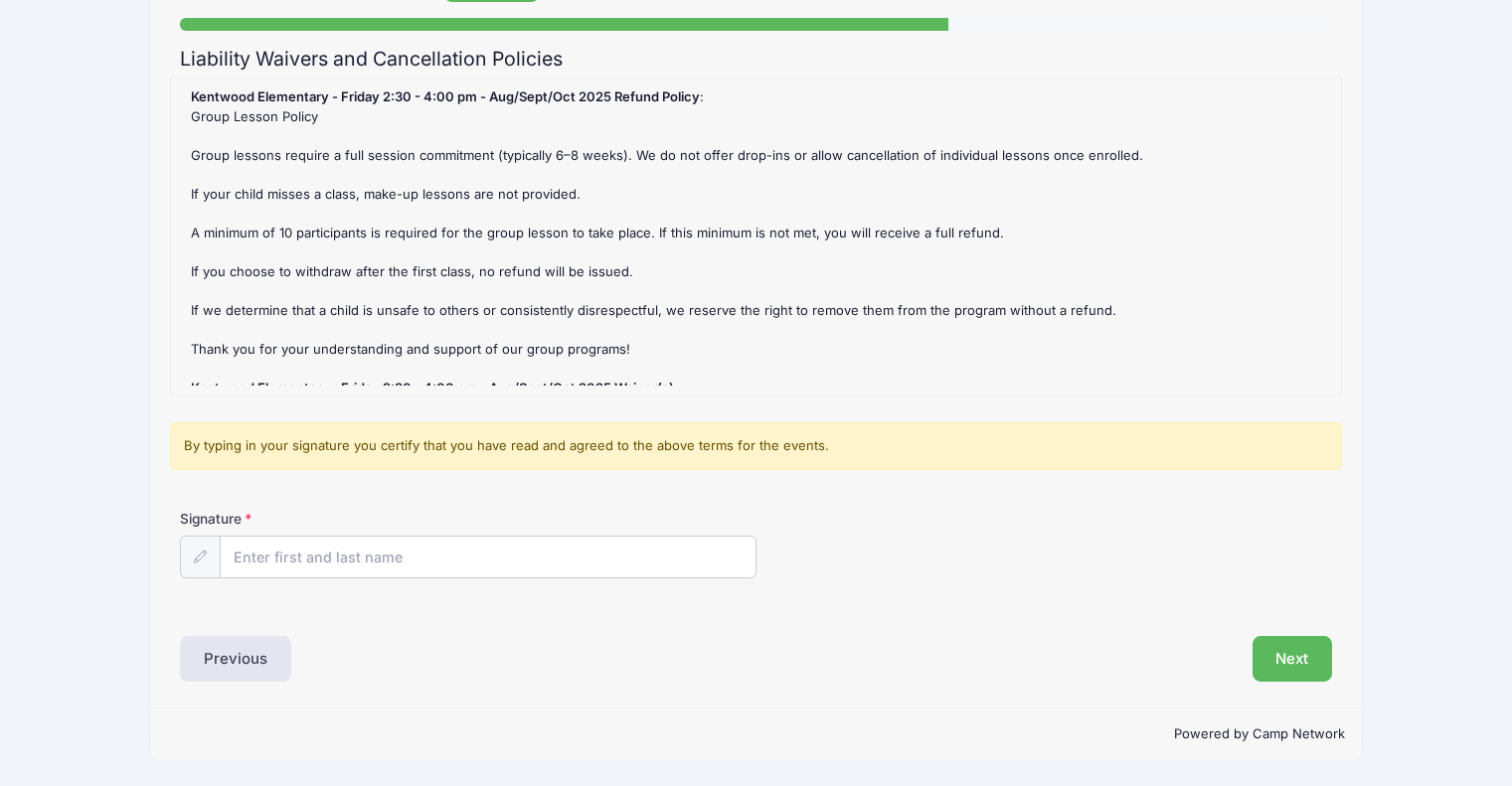 scroll, scrollTop: 94, scrollLeft: 0, axis: vertical 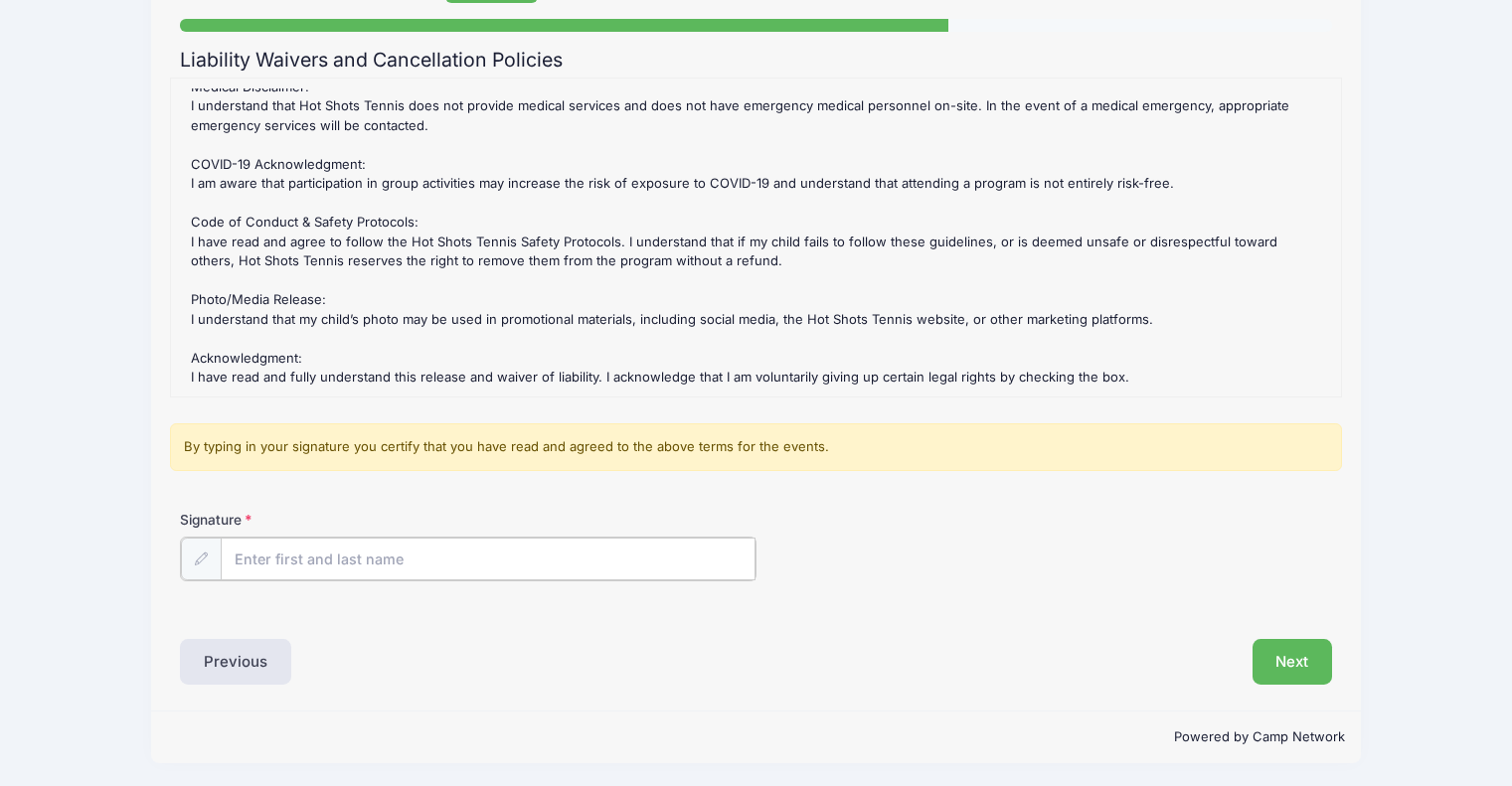 click on "Signature" at bounding box center (488, 558) 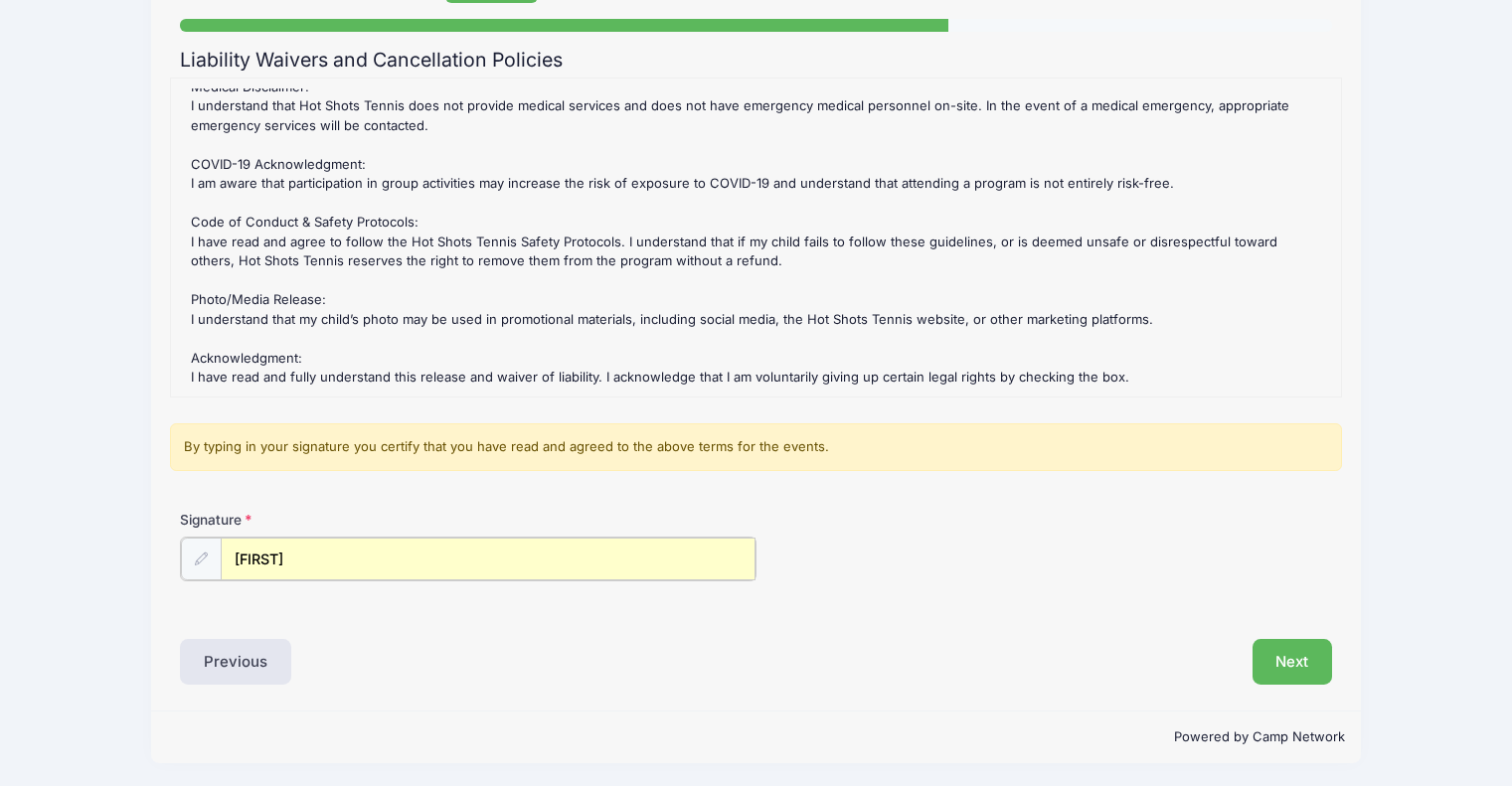 click on "[FIRST]" at bounding box center [488, 558] 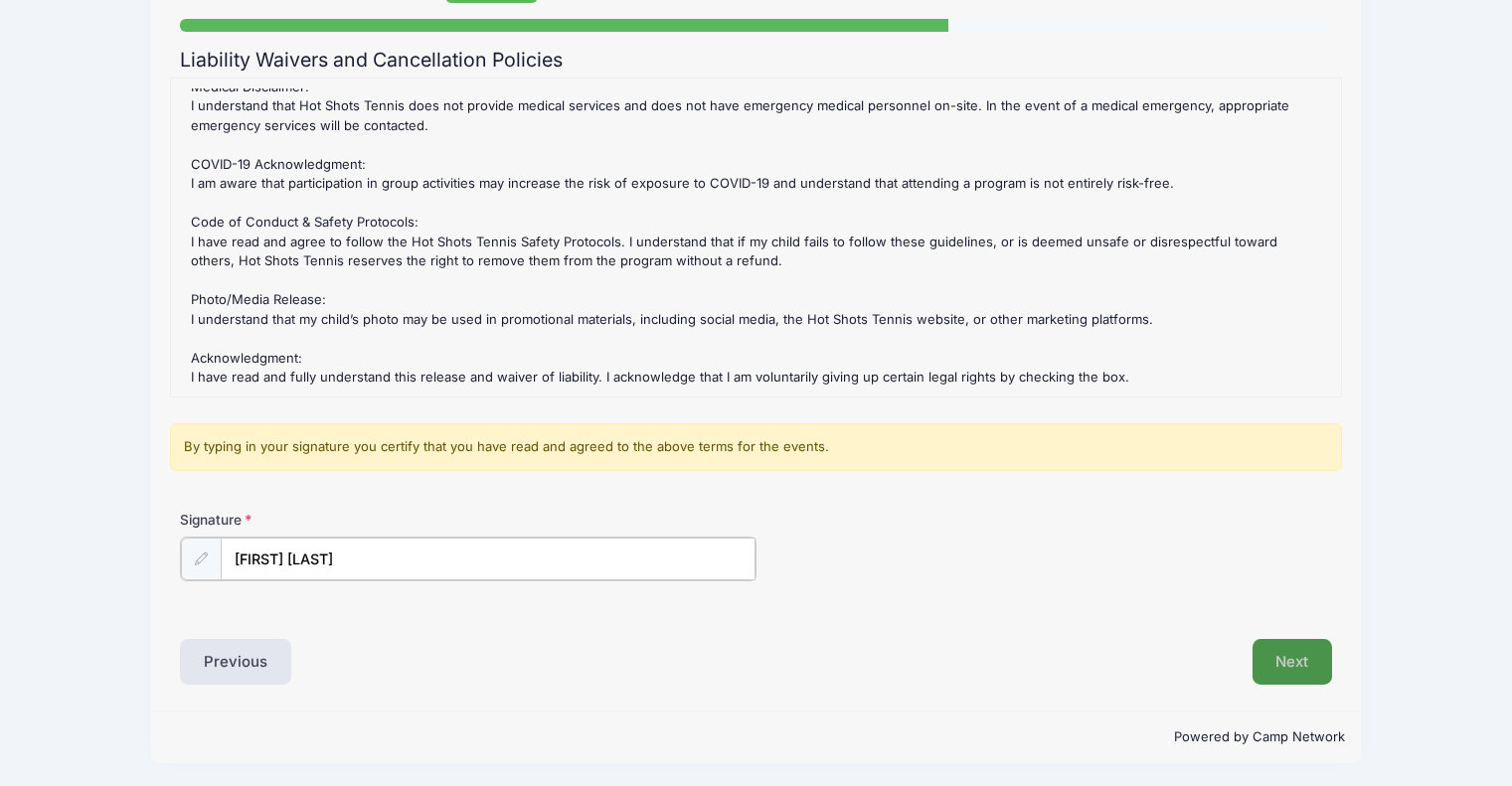 type on "[FIRST] [LAST]" 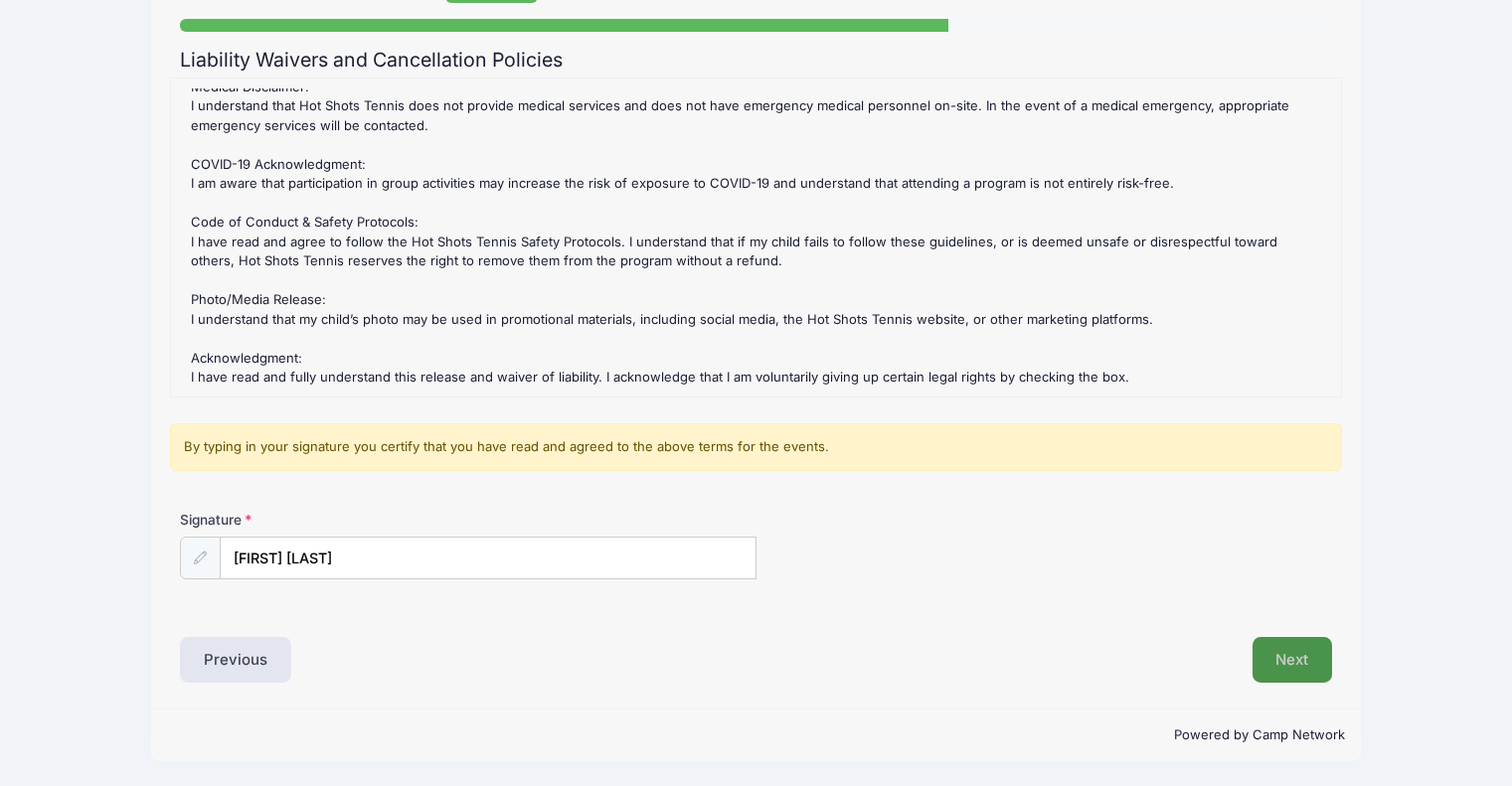 click on "Next" at bounding box center (1292, 660) 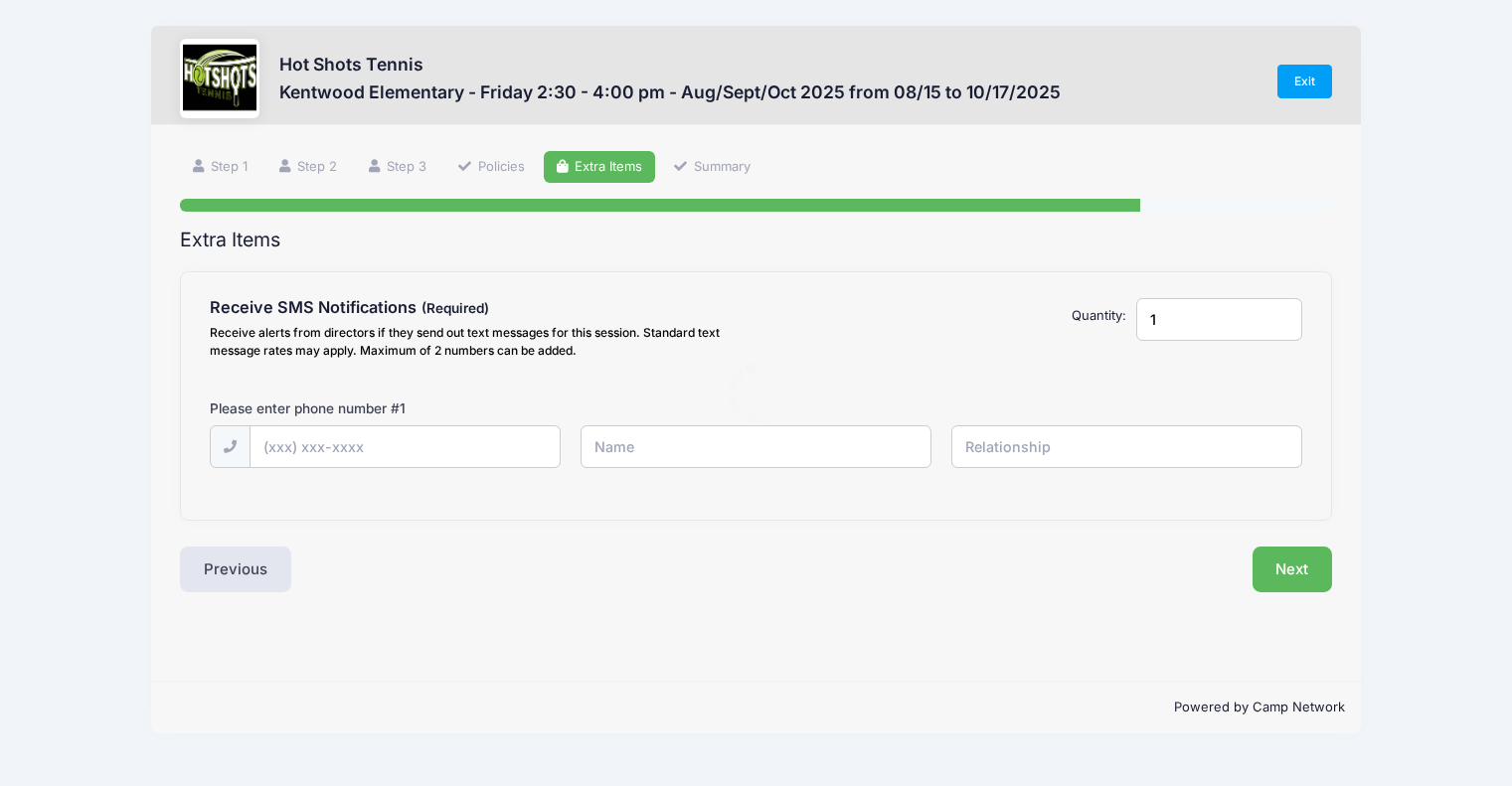 scroll, scrollTop: 0, scrollLeft: 0, axis: both 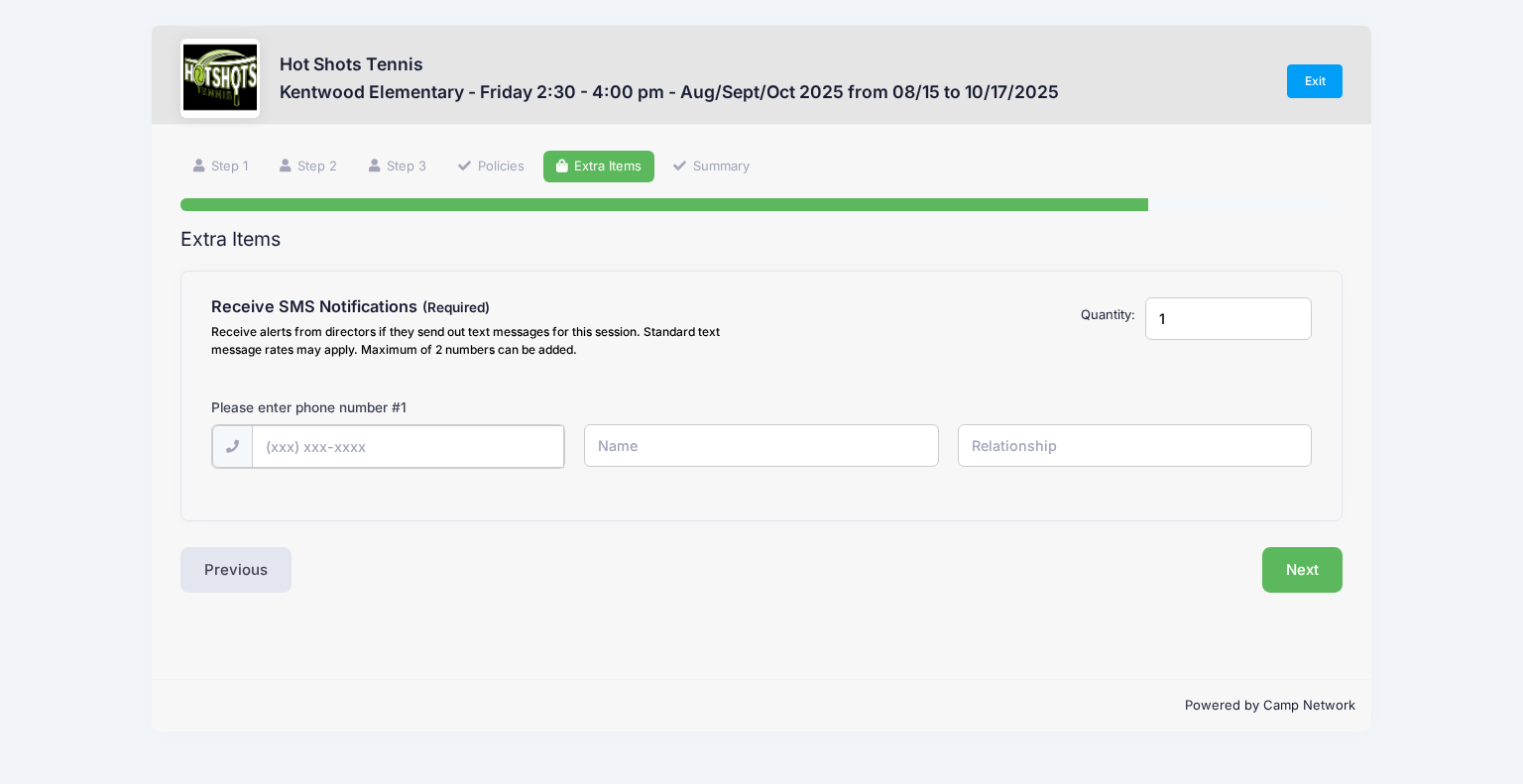 click at bounding box center (0, 0) 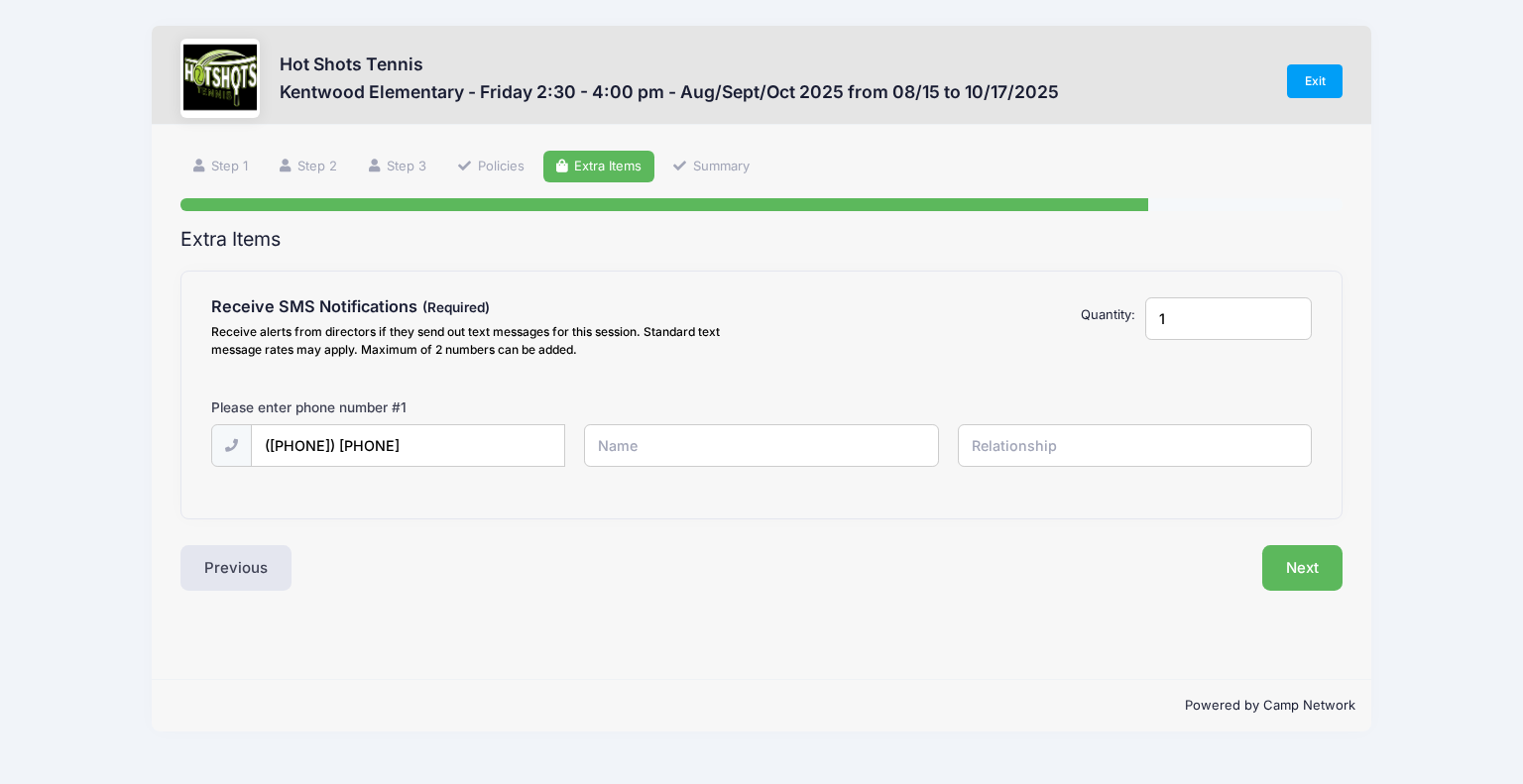 type on "[FIRST] [LAST]" 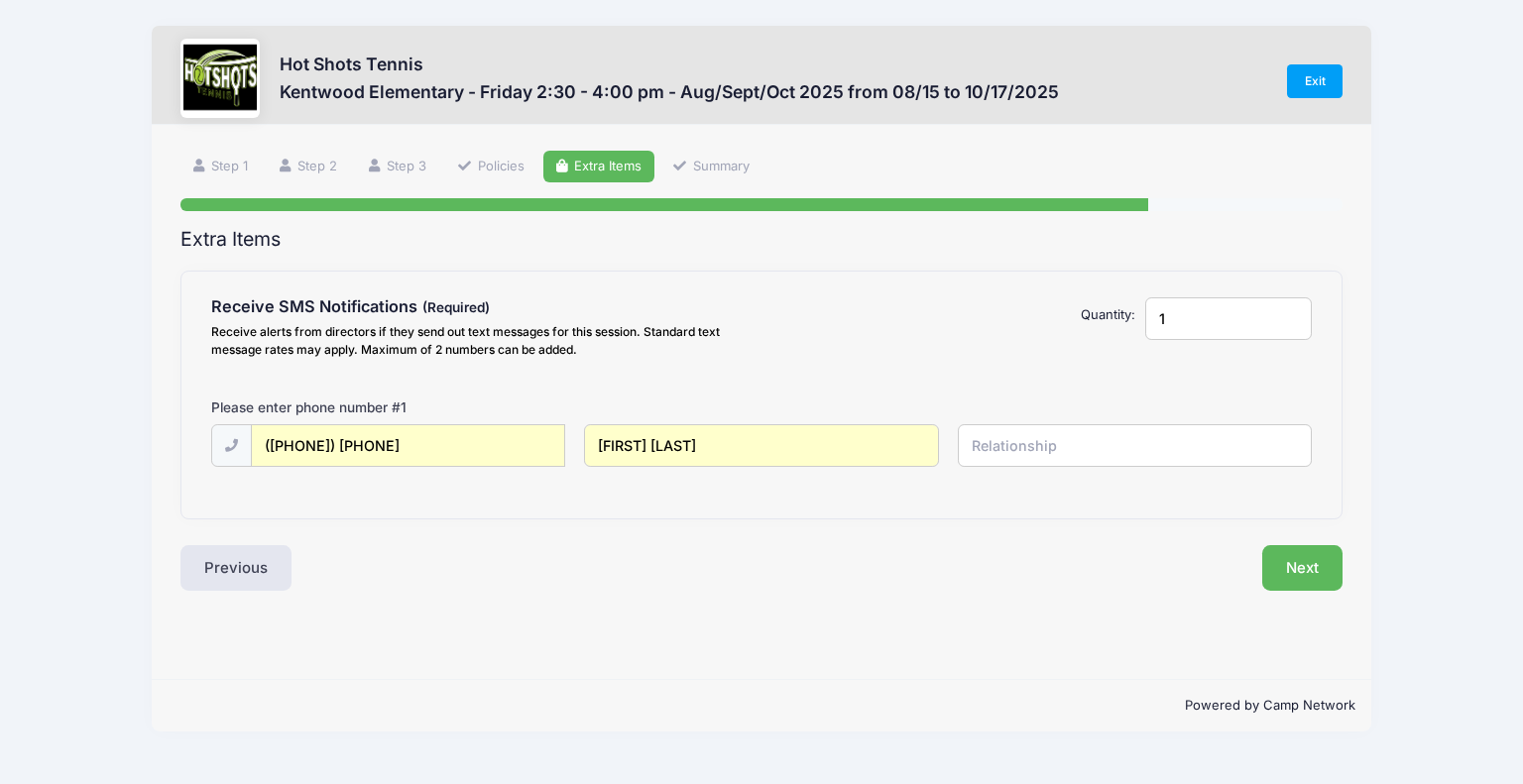 click at bounding box center [0, 0] 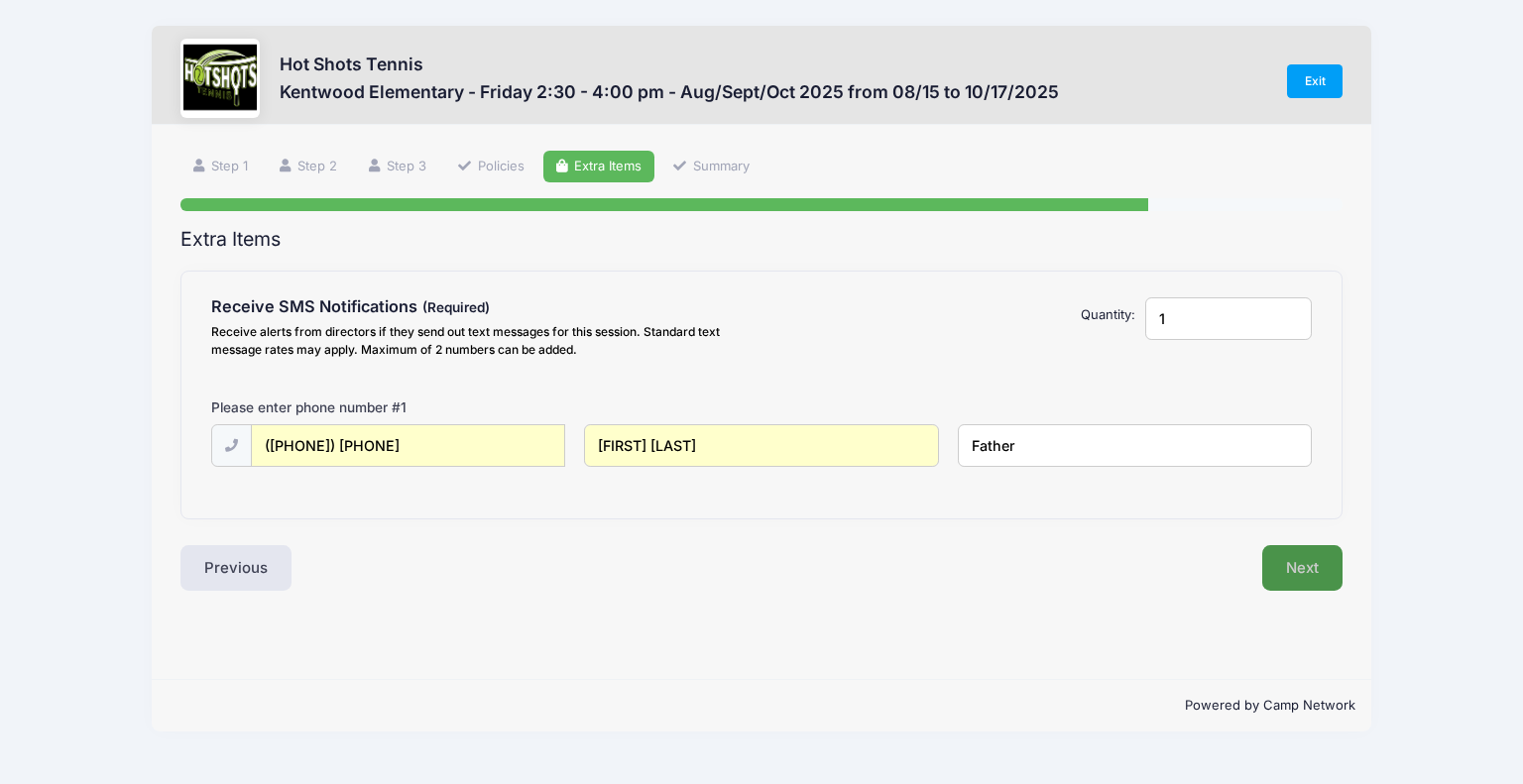 type on "Father" 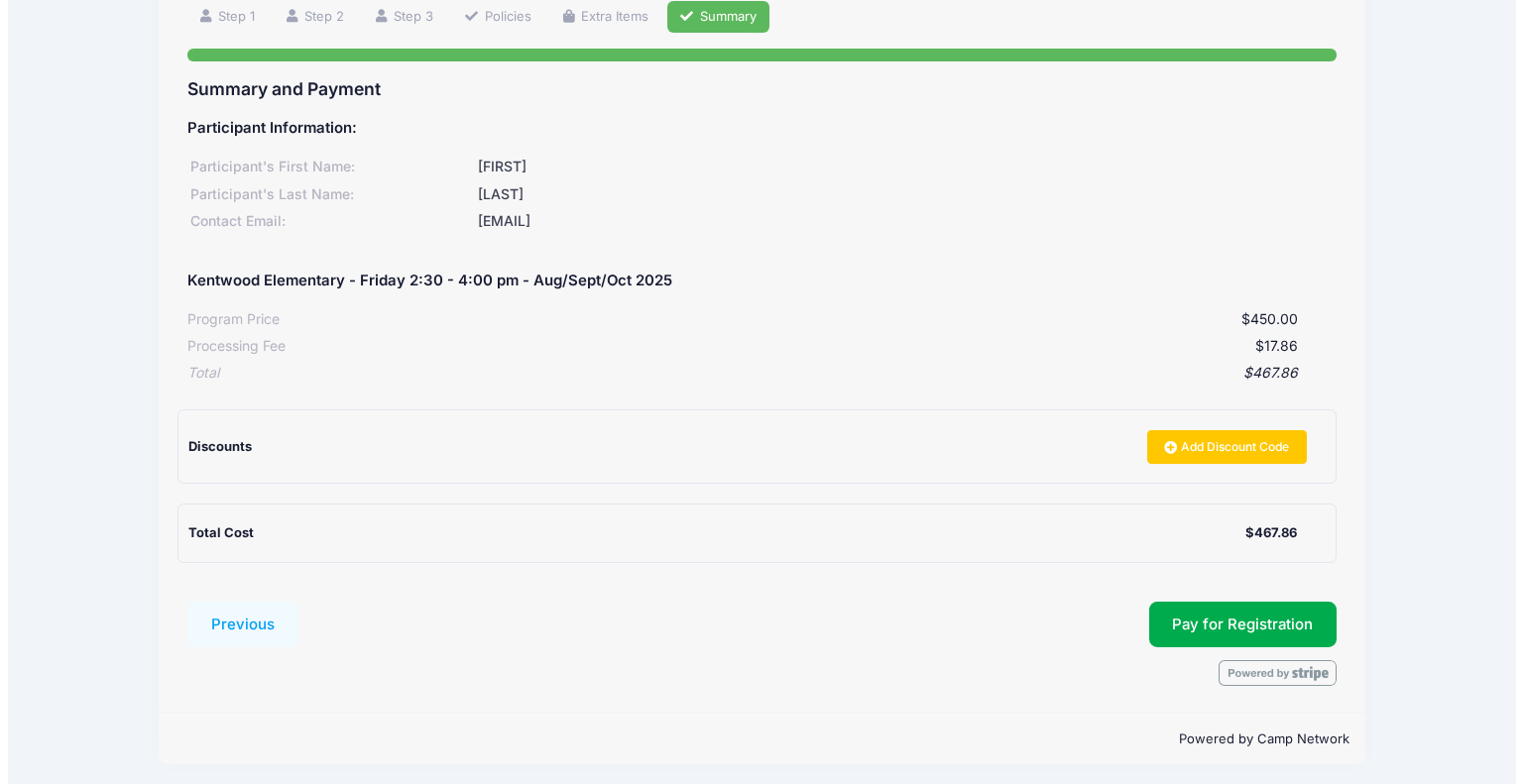 scroll, scrollTop: 156, scrollLeft: 0, axis: vertical 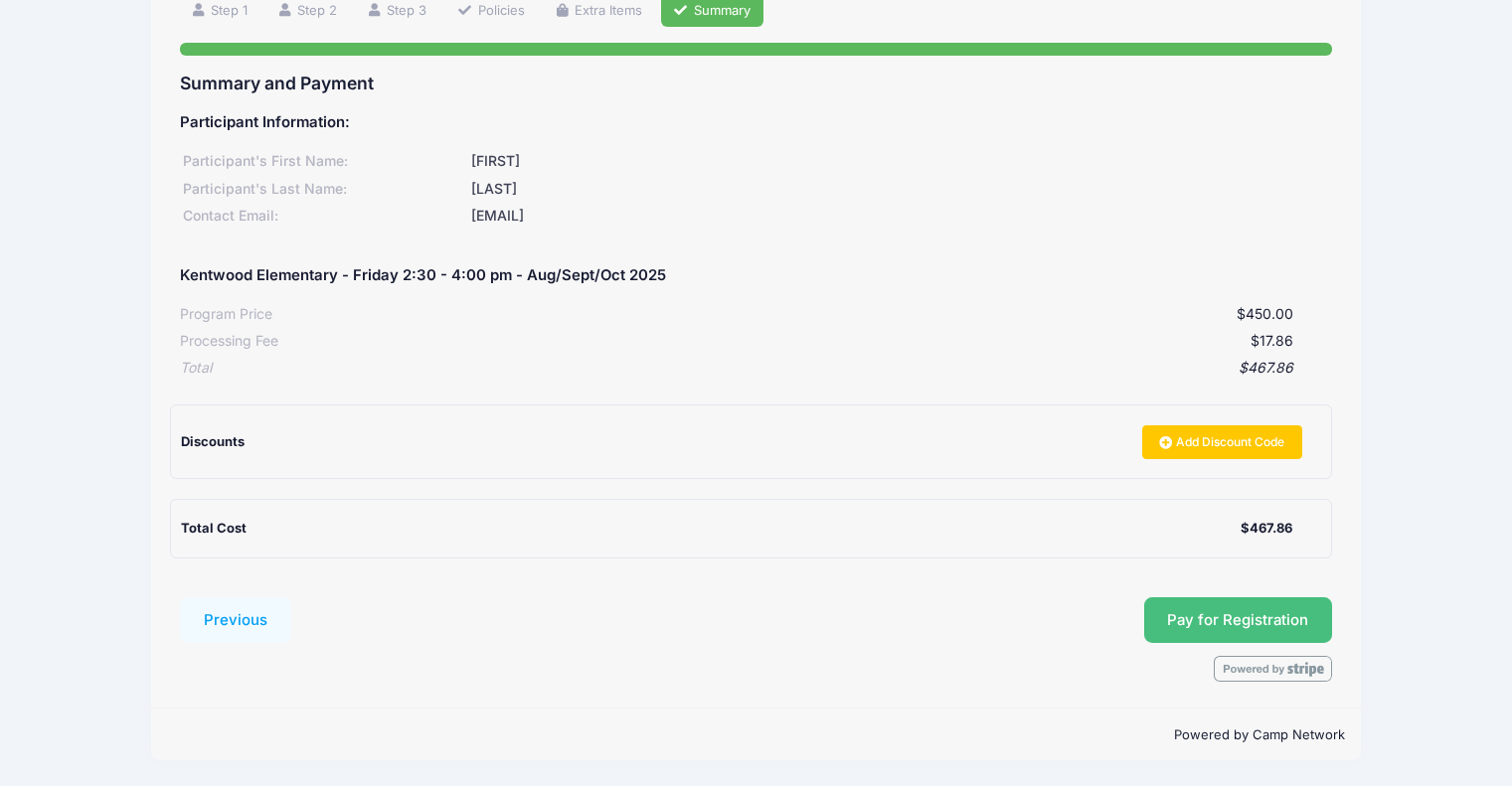 click on "Pay for Registration" at bounding box center [1238, 620] 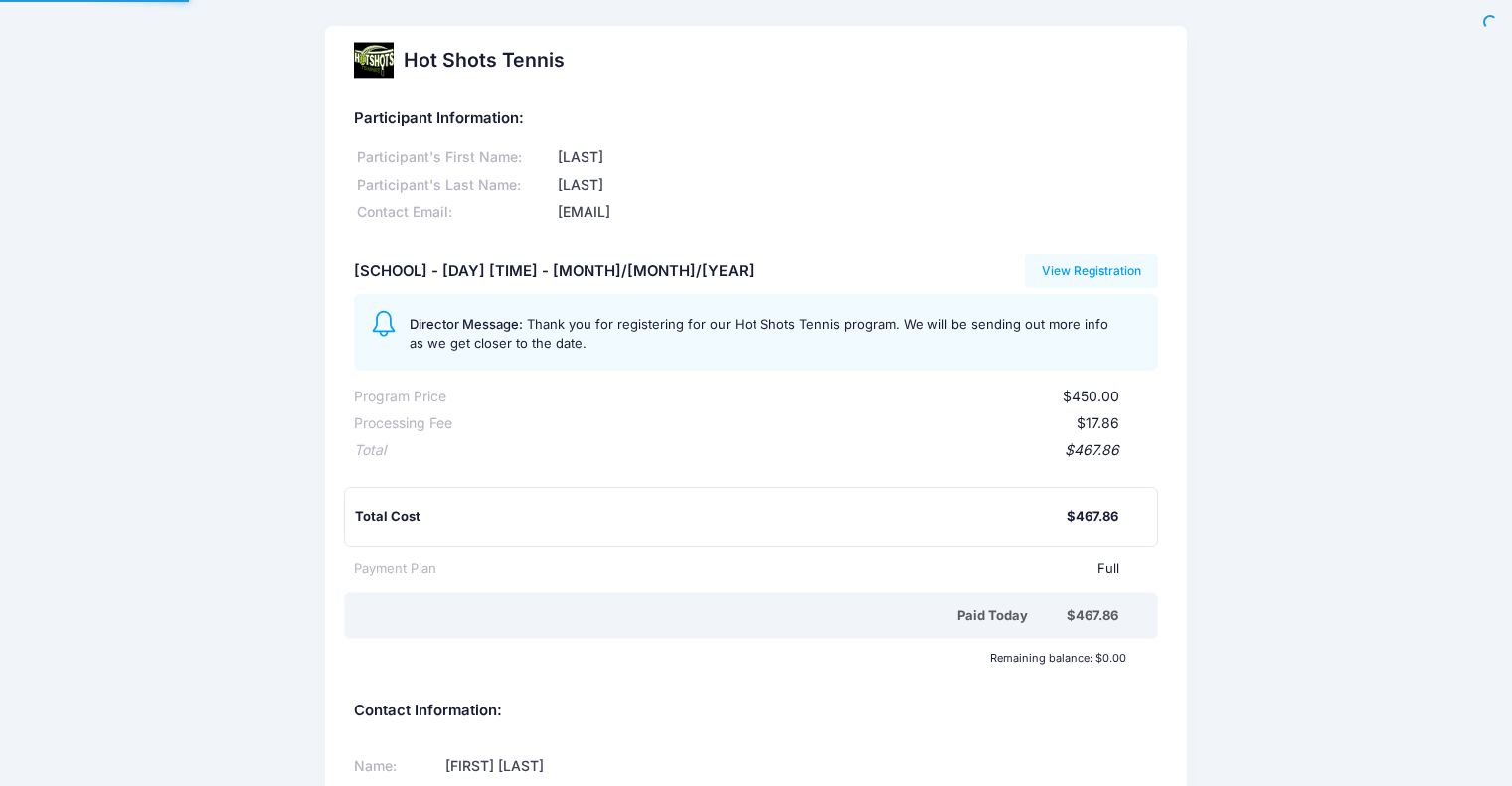 scroll, scrollTop: 0, scrollLeft: 0, axis: both 